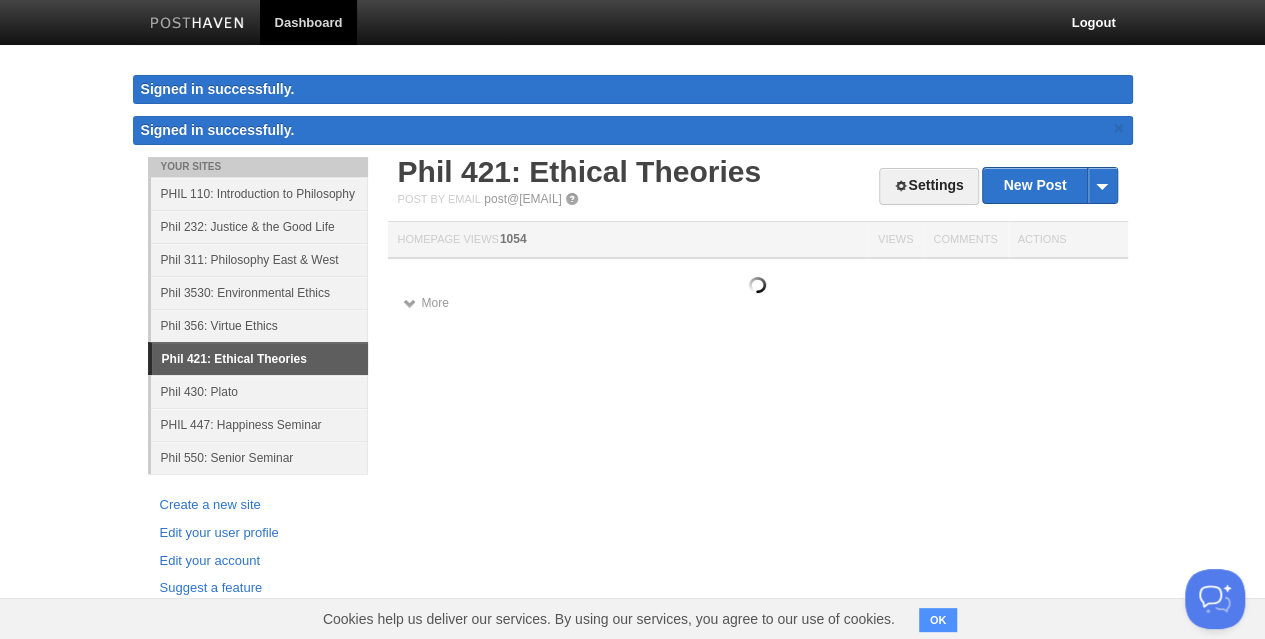 scroll, scrollTop: 0, scrollLeft: 0, axis: both 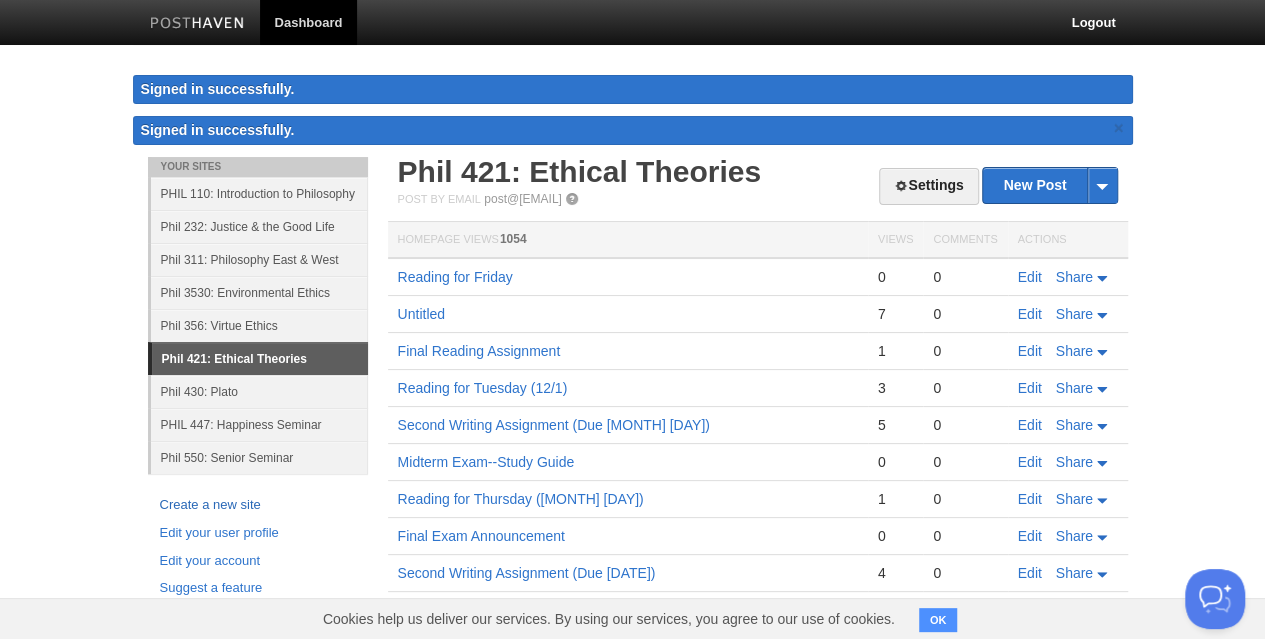 click on "Create a new site" at bounding box center [258, 505] 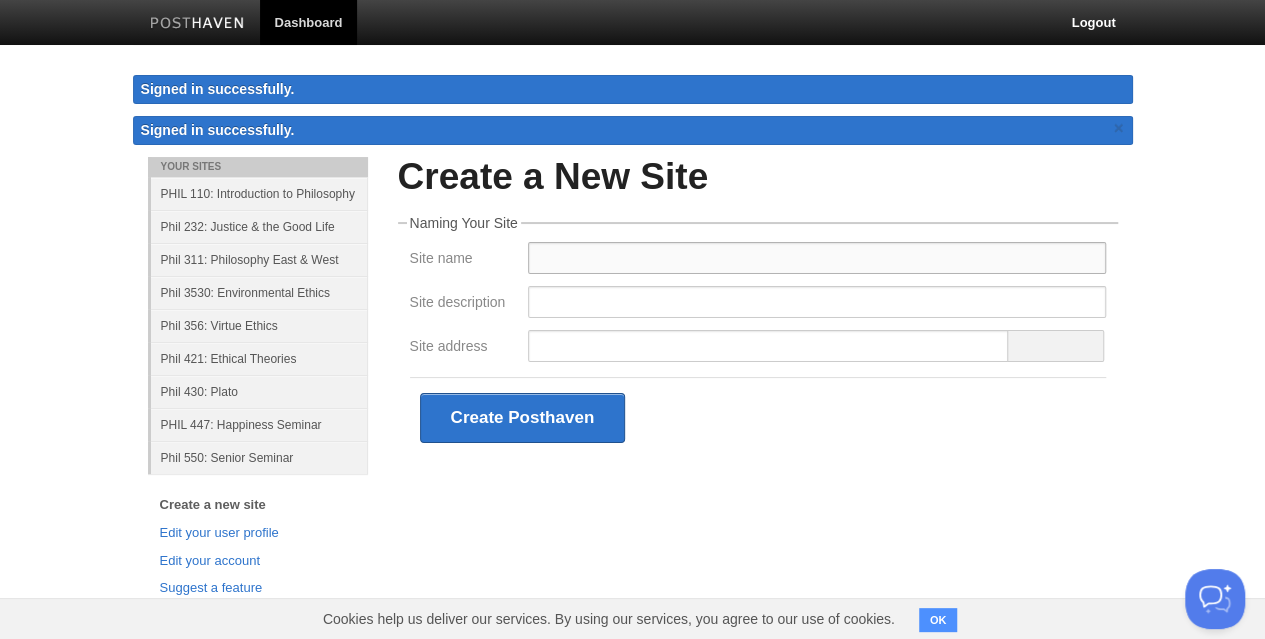 click on "Site name" at bounding box center [817, 258] 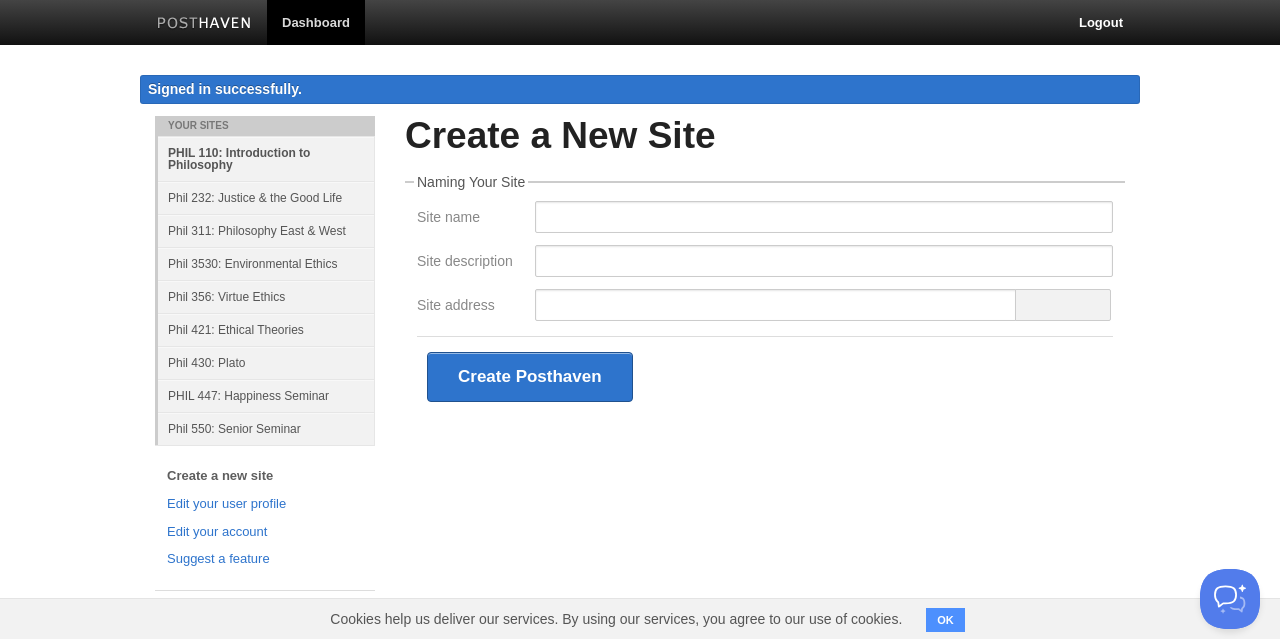 click on "PHIL 110: Introduction to Philosophy" at bounding box center [266, 158] 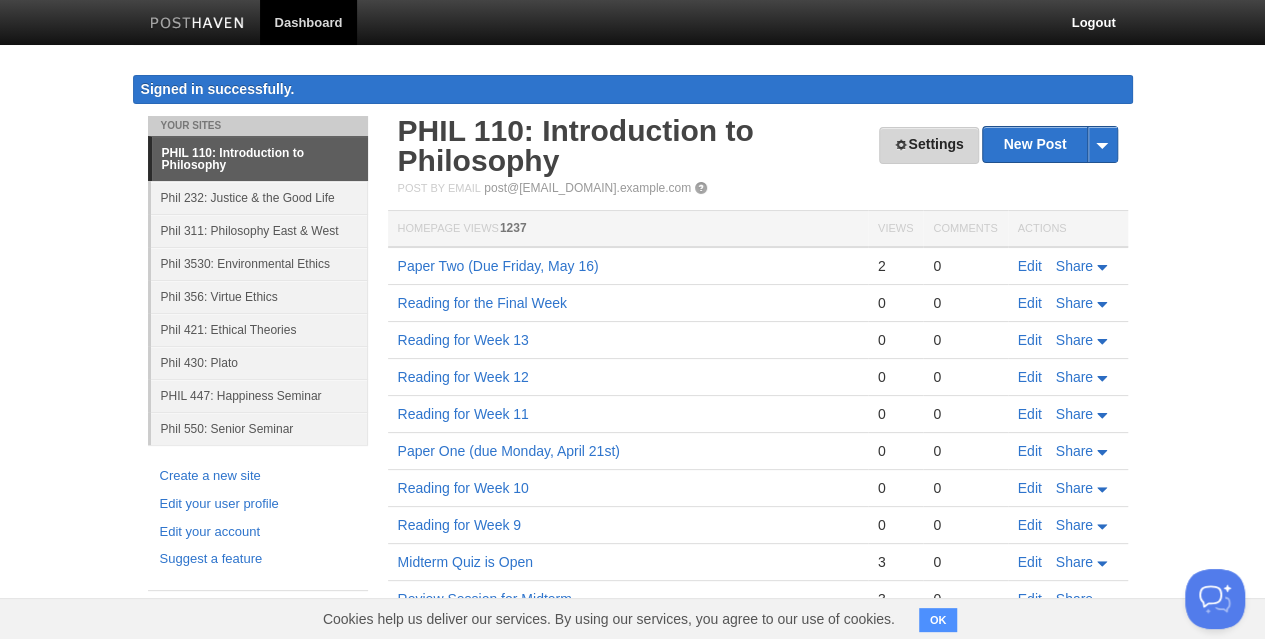 click on "Settings" at bounding box center [928, 145] 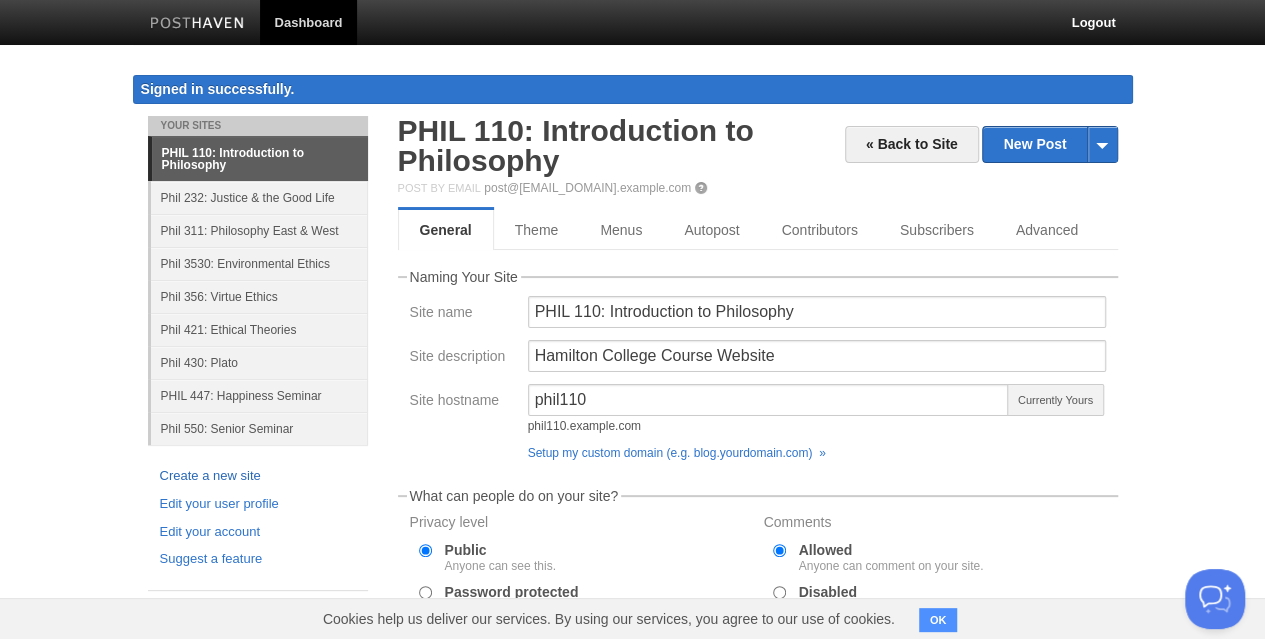 click on "Create a new site" at bounding box center [258, 476] 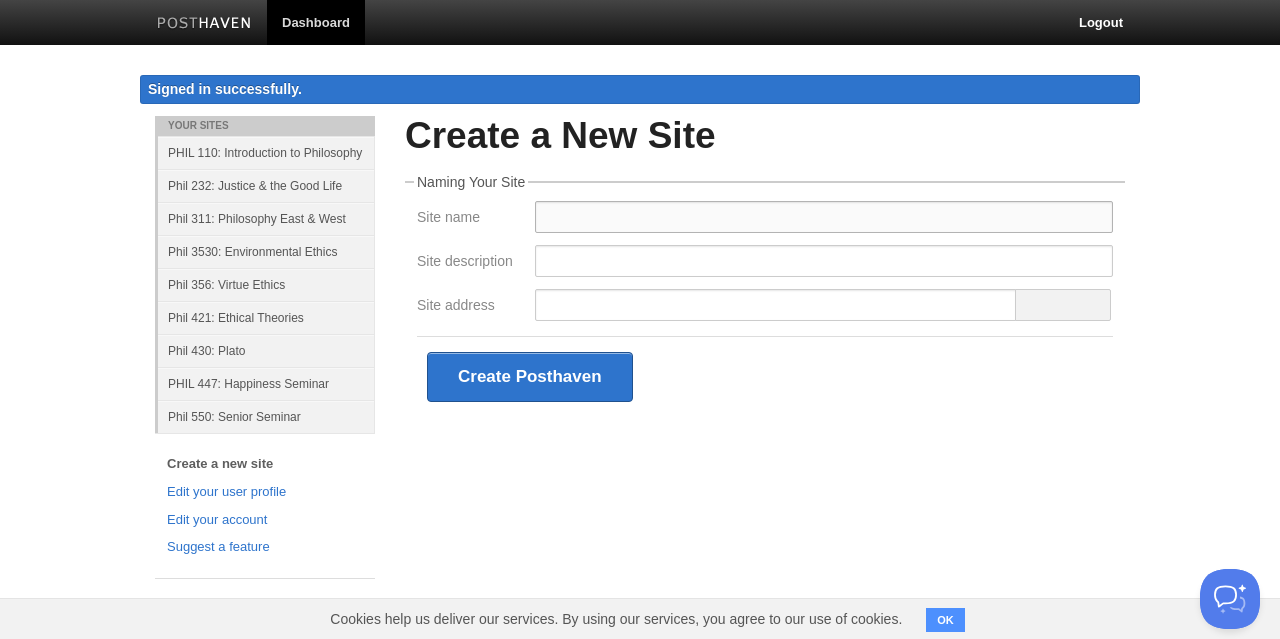 click on "Site name" at bounding box center [824, 217] 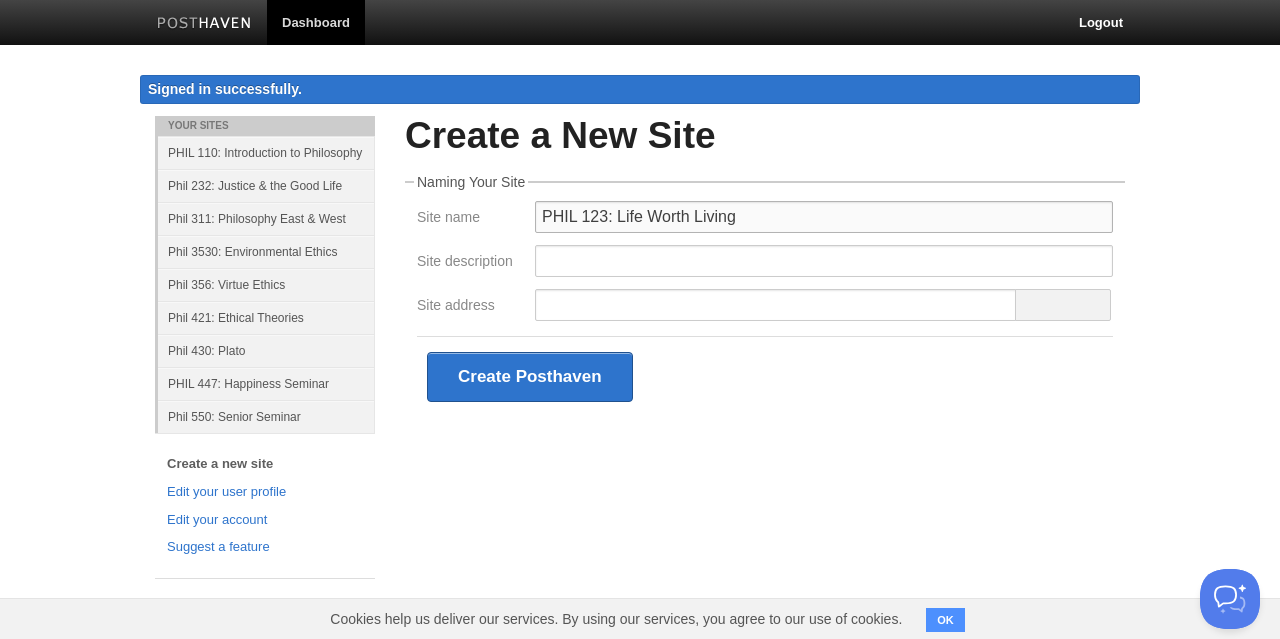 type on "PHIL 123: Life Worth Living" 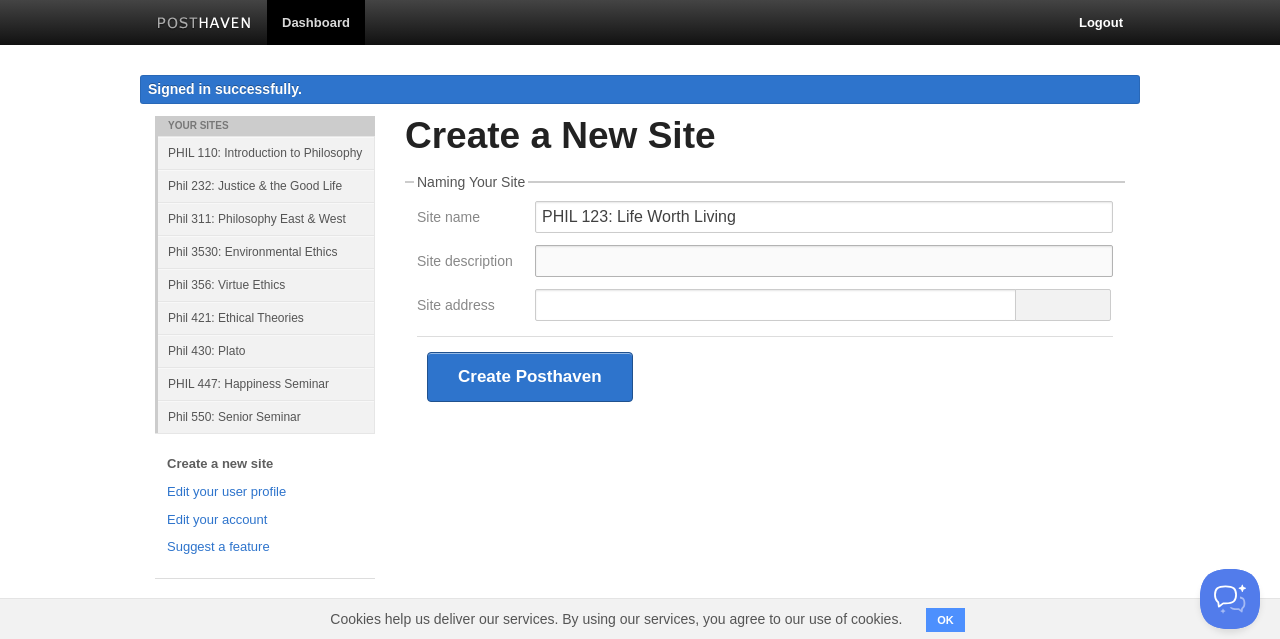 click on "Site description" at bounding box center [824, 261] 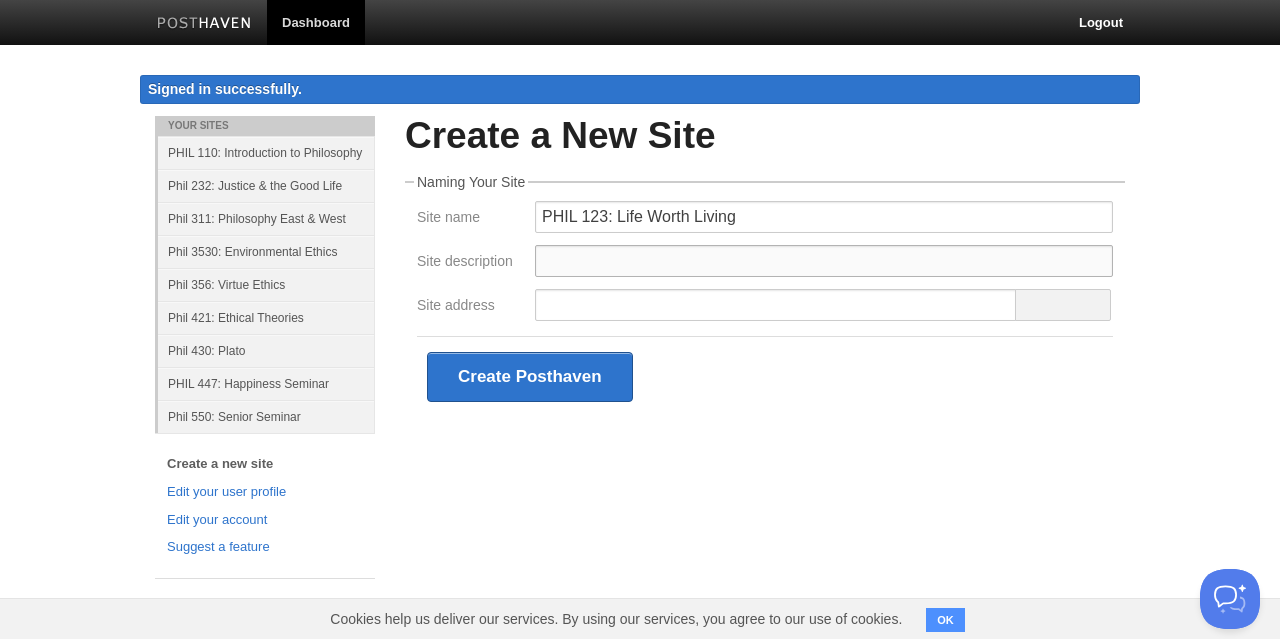 type on "Hamilton College Course Website" 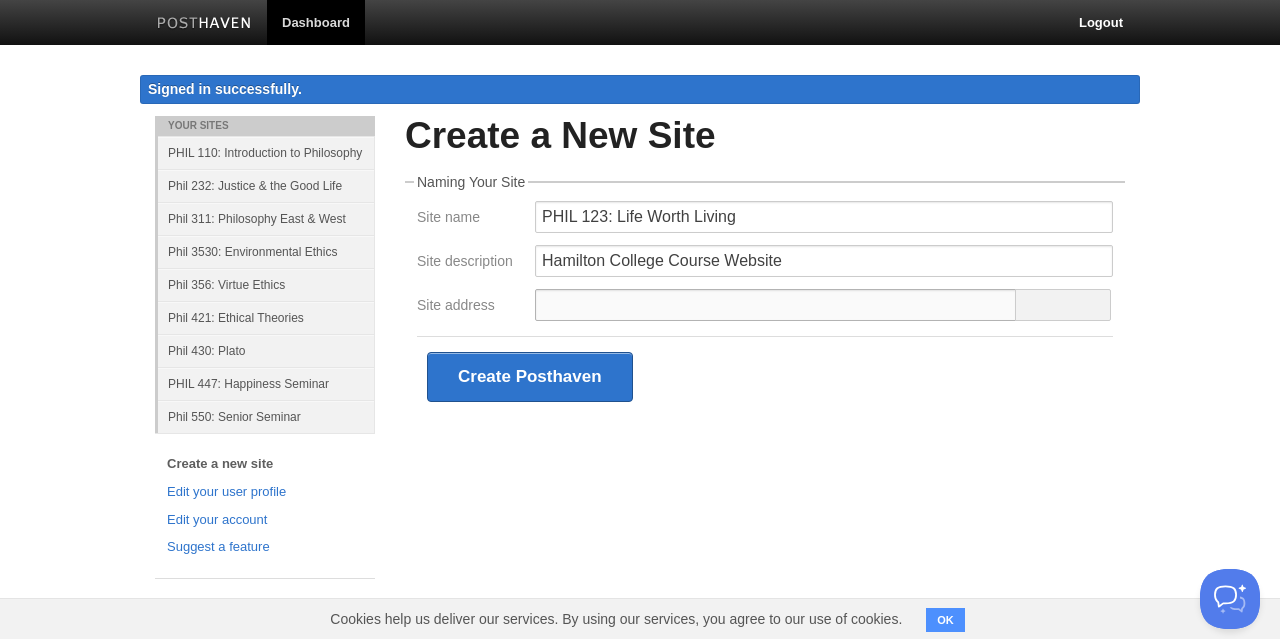click on "Site address" at bounding box center [776, 305] 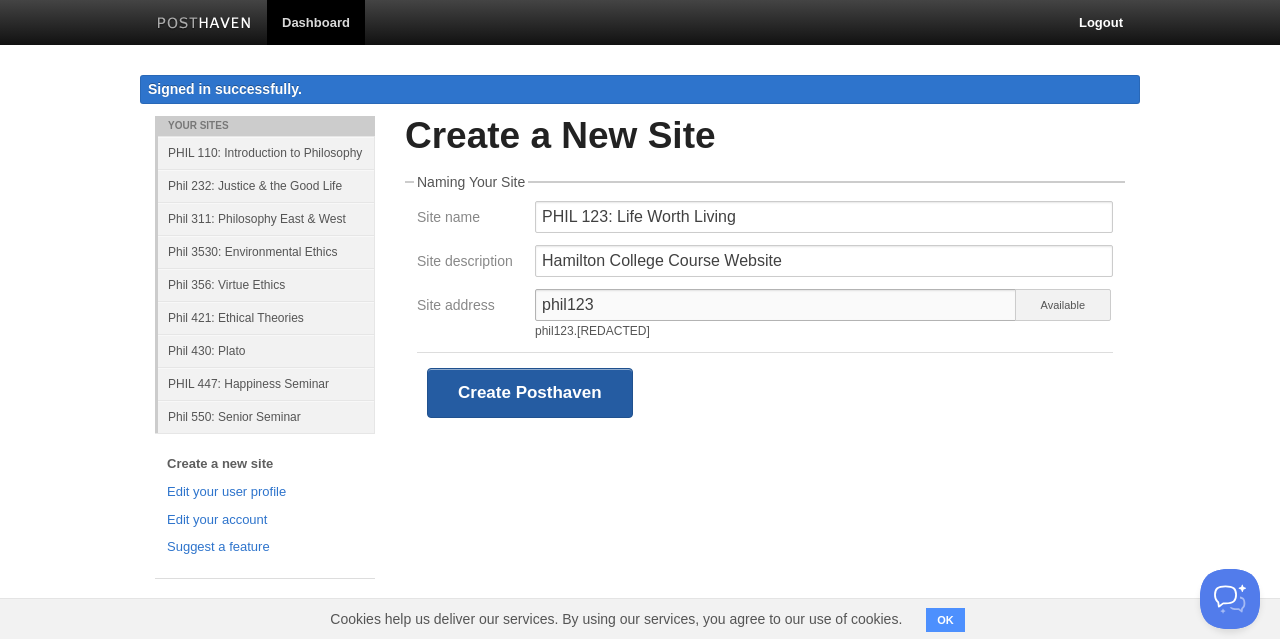 type on "phil123" 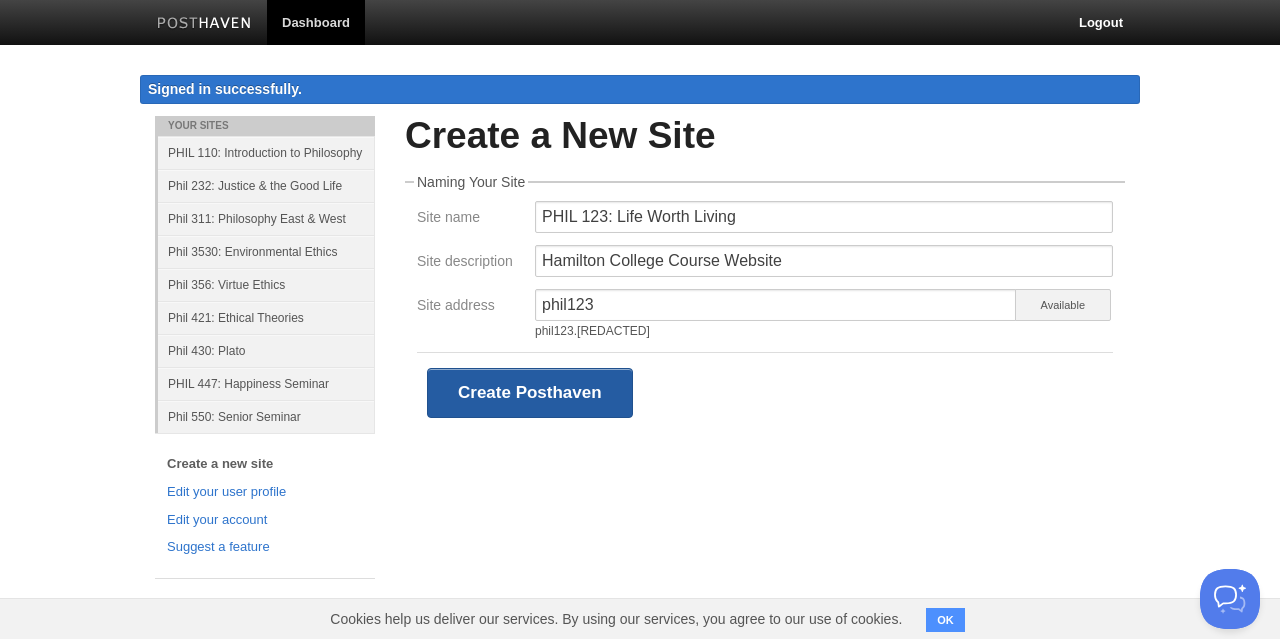 click on "Create Posthaven" at bounding box center (530, 393) 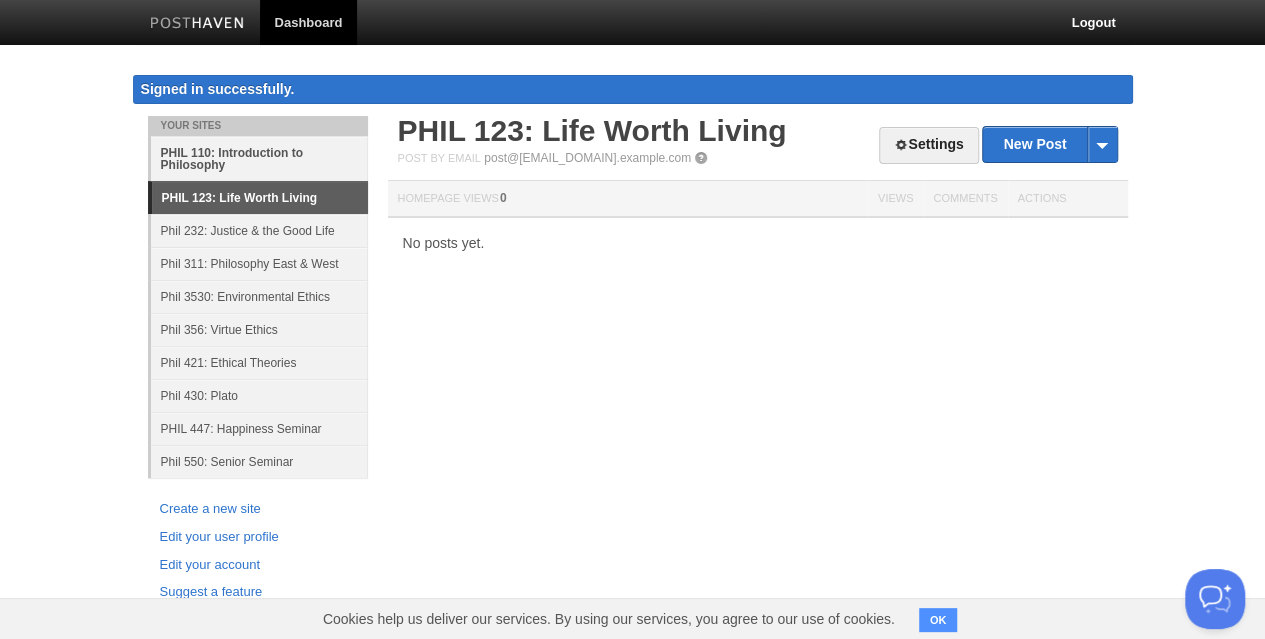 click on "PHIL 110: Introduction to Philosophy" at bounding box center (259, 158) 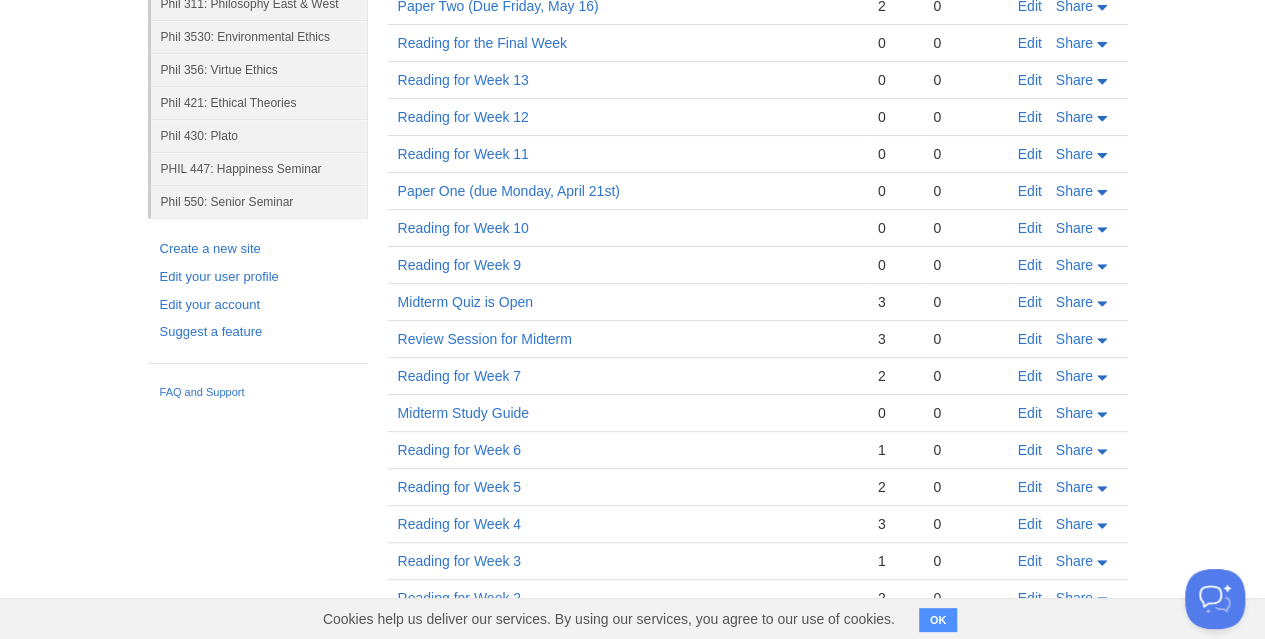 scroll, scrollTop: 326, scrollLeft: 0, axis: vertical 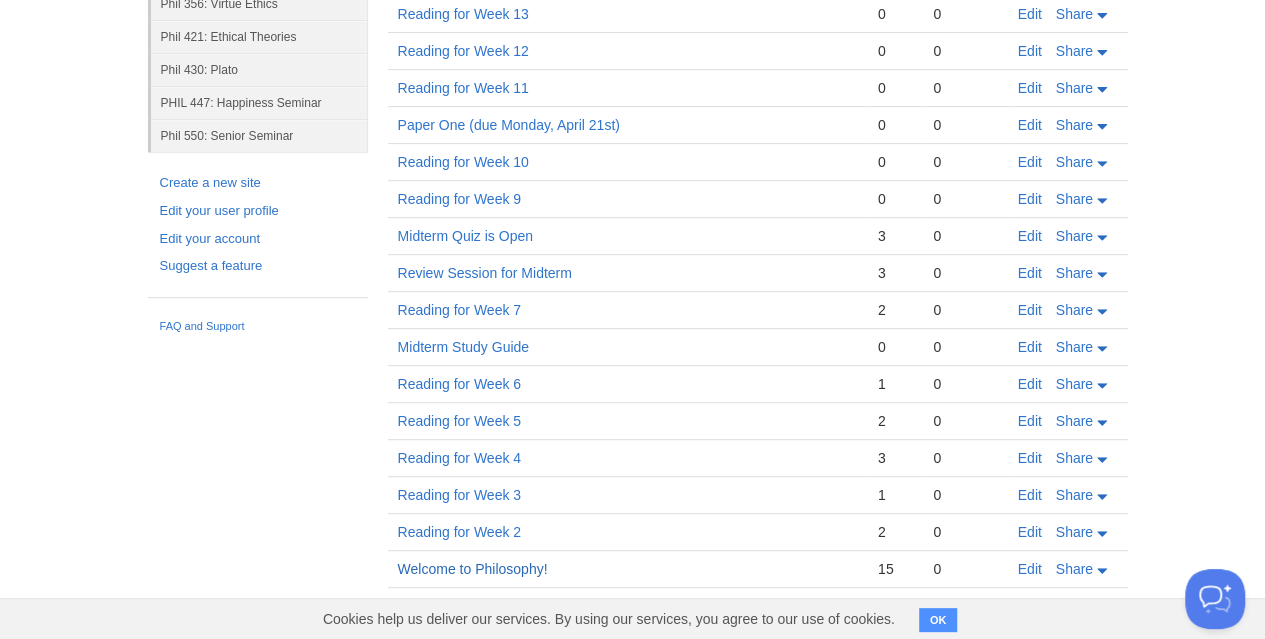 click on "Welcome to Philosophy!" at bounding box center (473, 569) 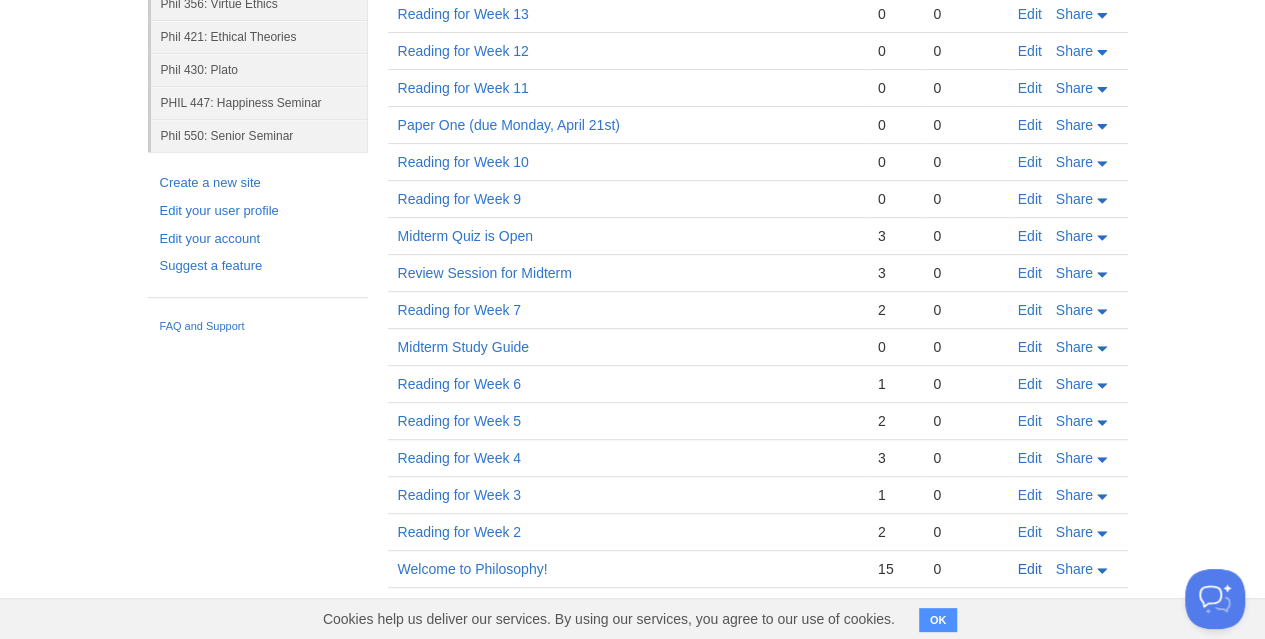 click on "Edit" at bounding box center [1030, 569] 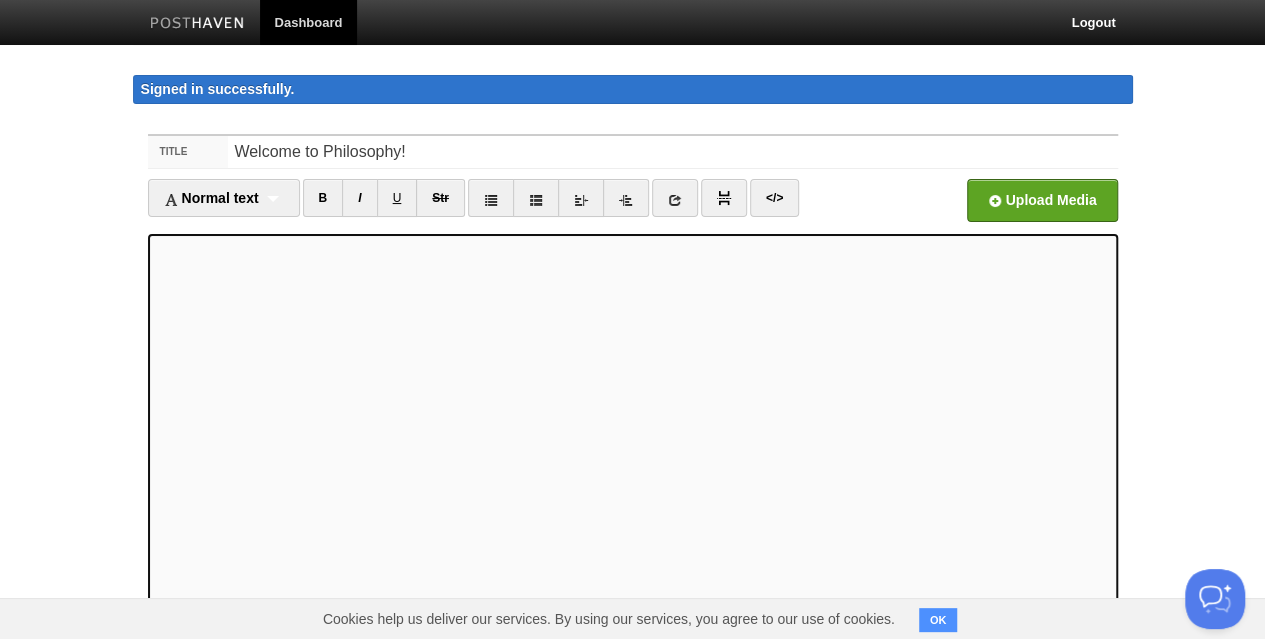 scroll, scrollTop: 314, scrollLeft: 0, axis: vertical 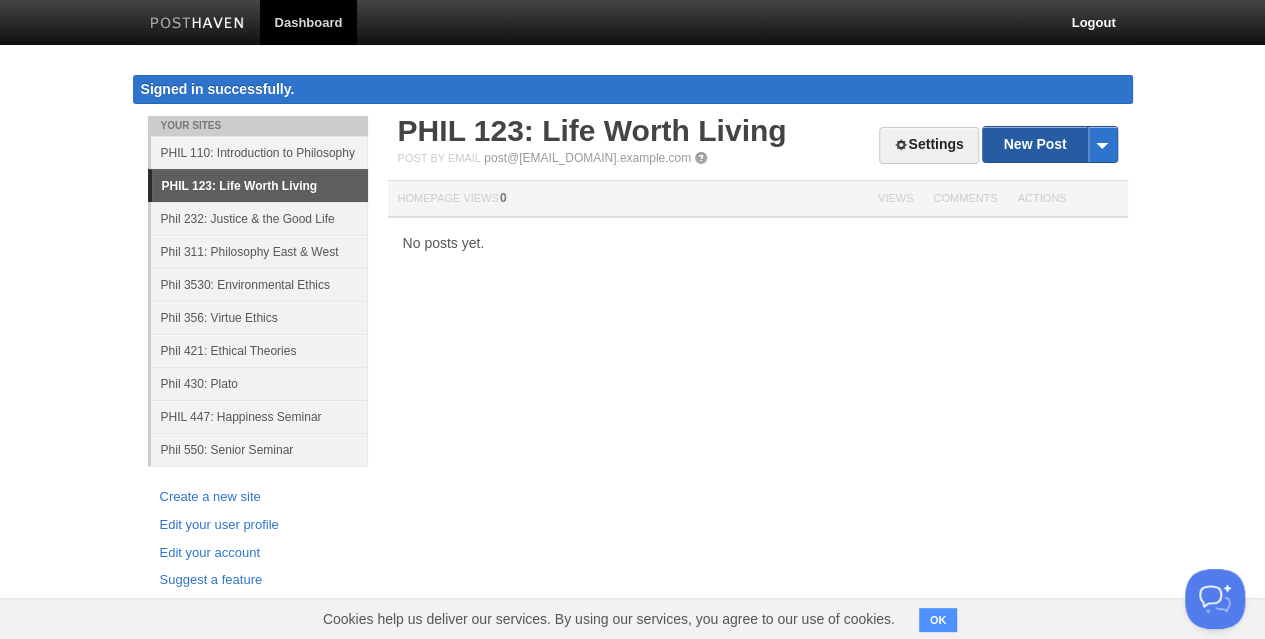 click on "New Post" at bounding box center (1049, 144) 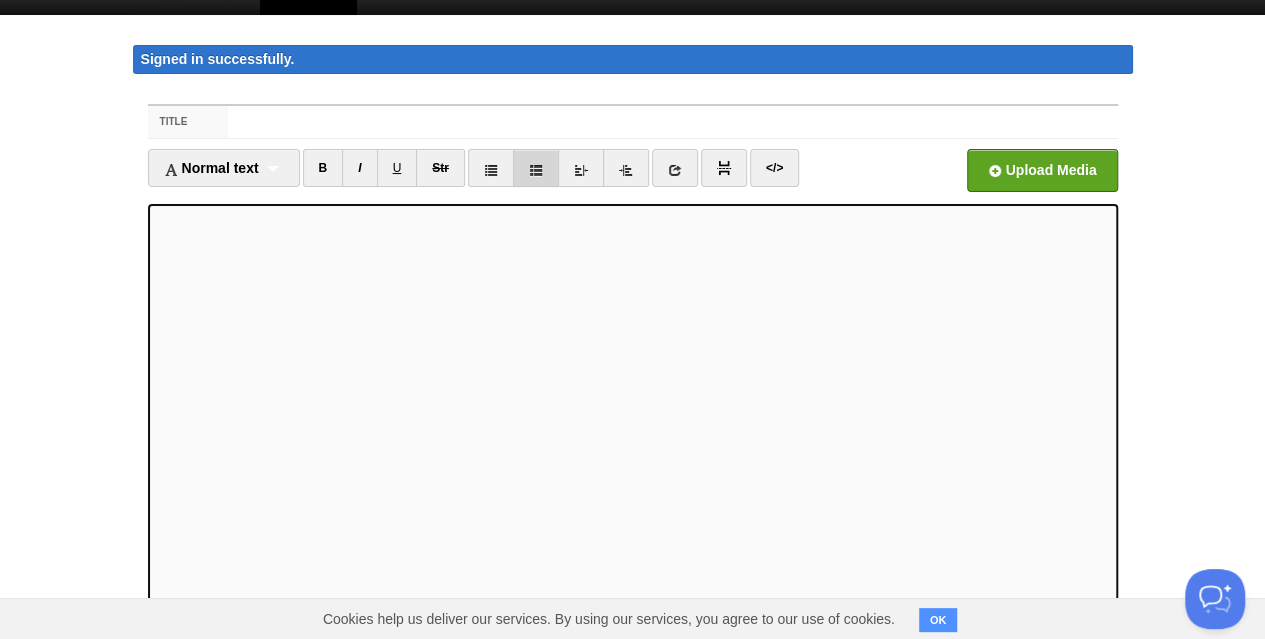 scroll, scrollTop: 0, scrollLeft: 0, axis: both 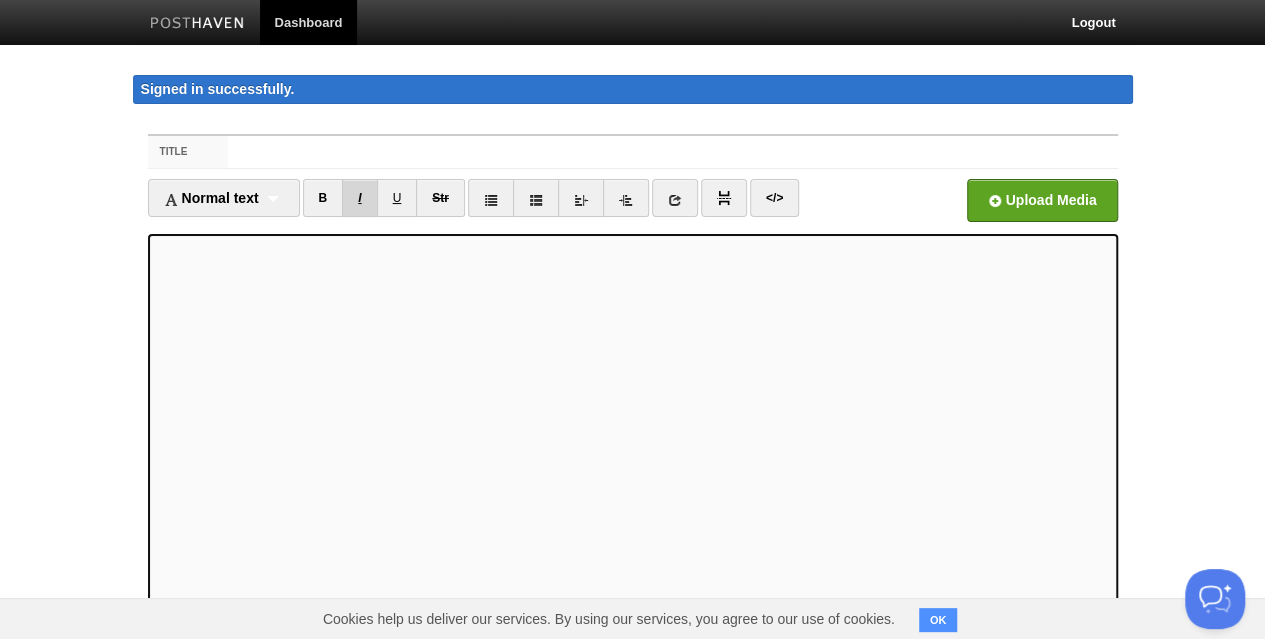 click on "I" at bounding box center [359, 198] 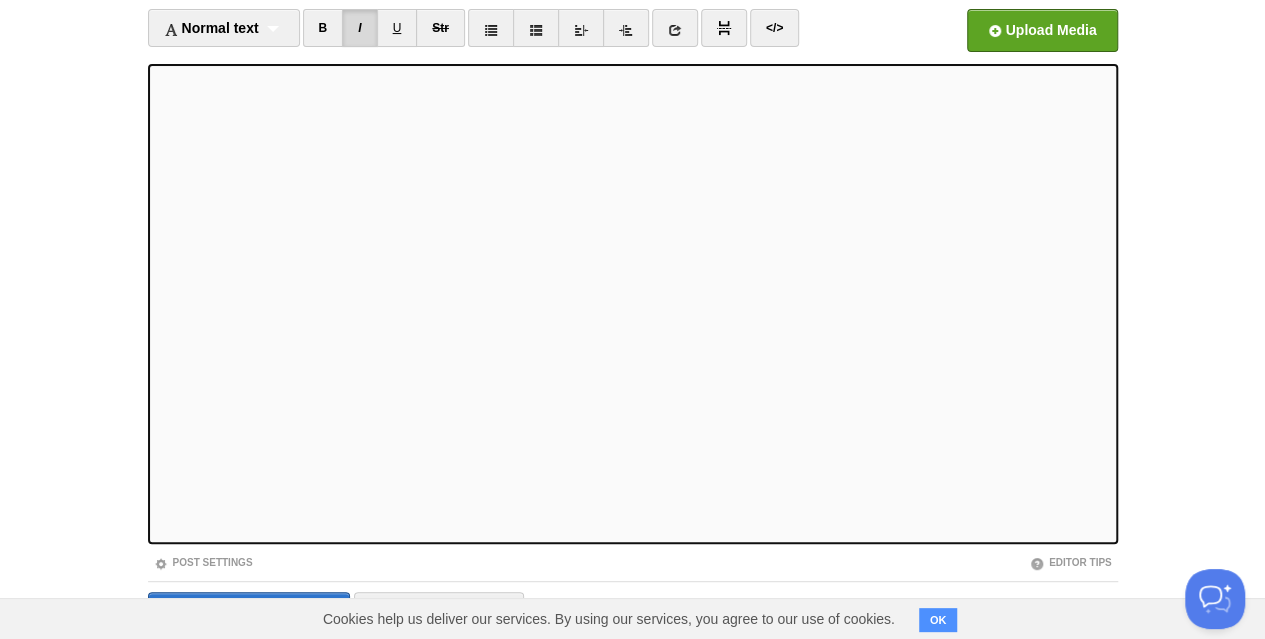 scroll, scrollTop: 200, scrollLeft: 0, axis: vertical 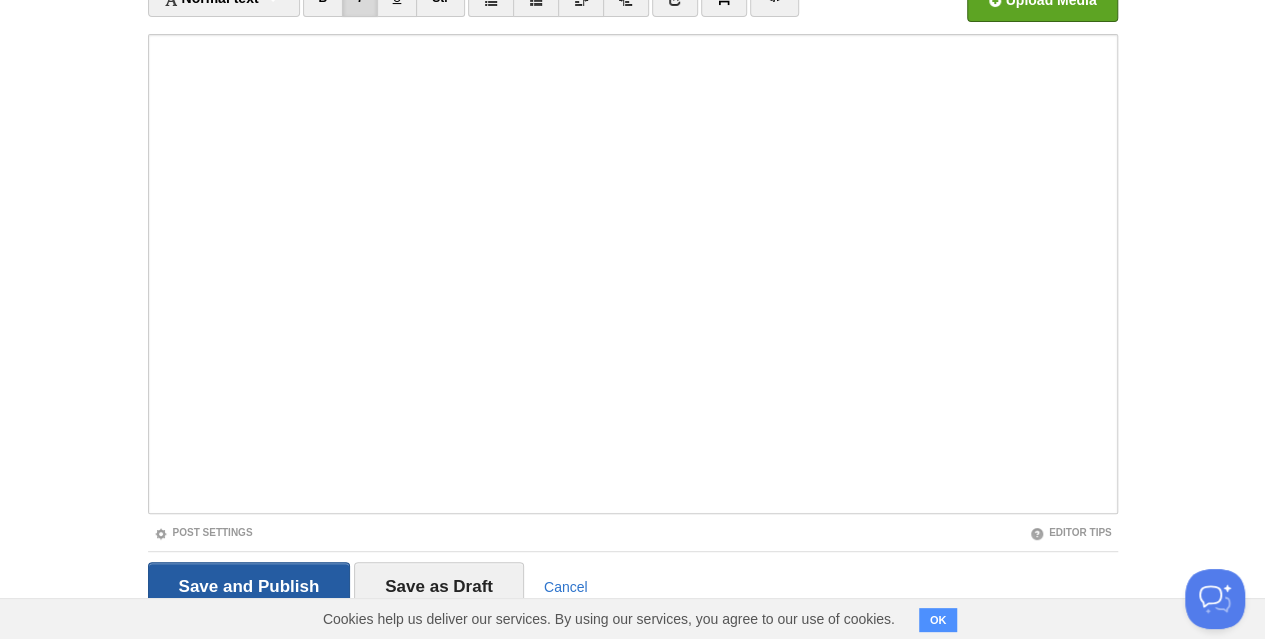 click on "Save and Publish" at bounding box center [249, 587] 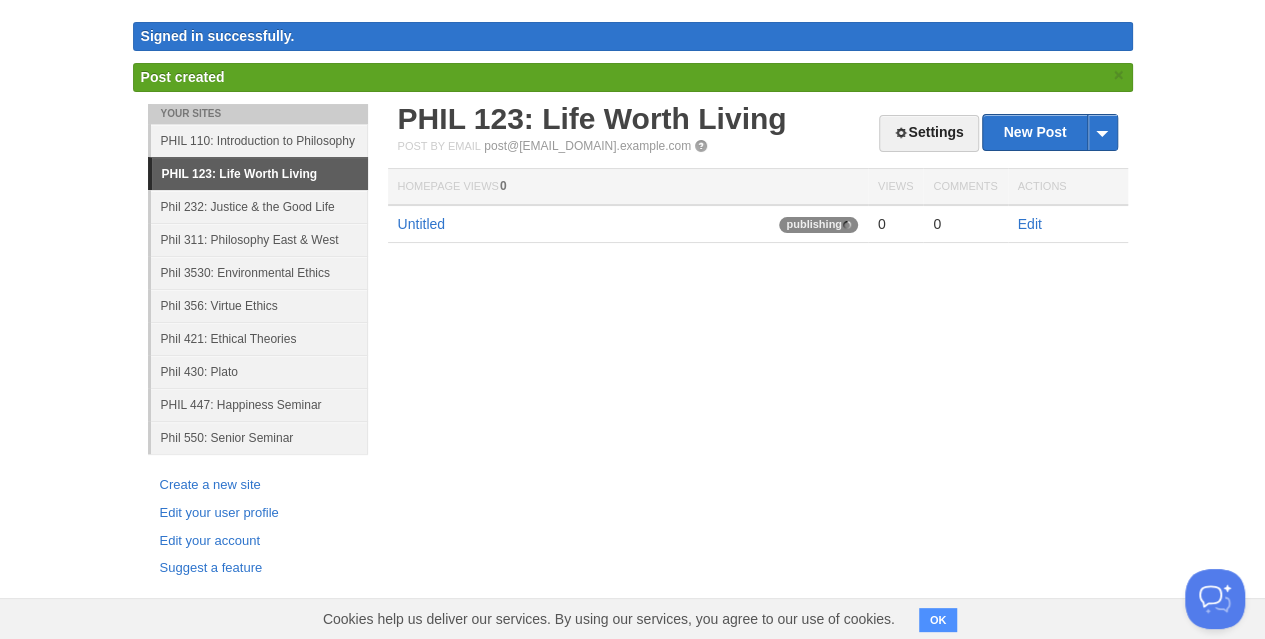 scroll, scrollTop: 12, scrollLeft: 0, axis: vertical 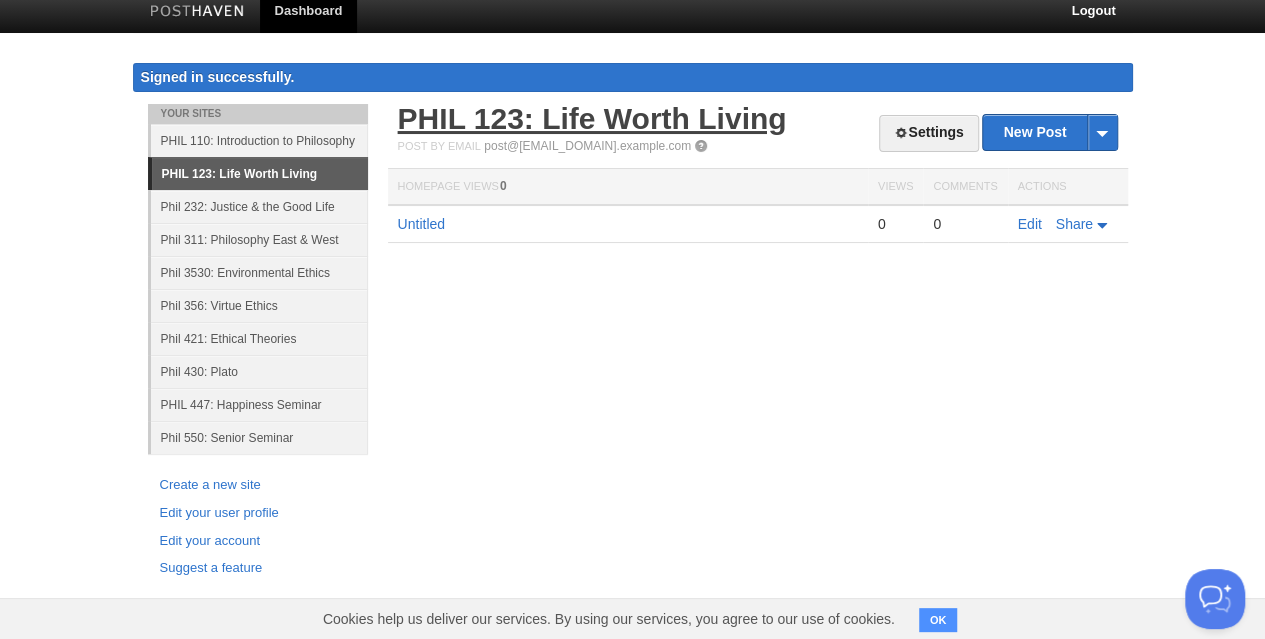click on "PHIL 123: Life Worth Living" at bounding box center [592, 118] 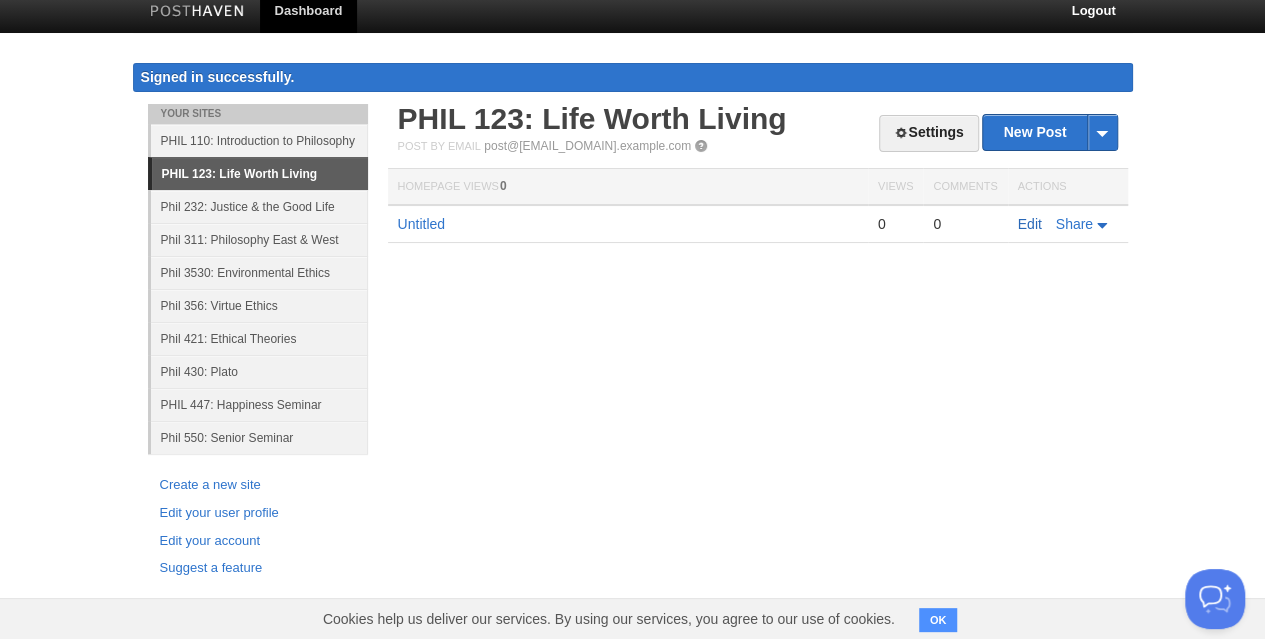 click on "Edit" at bounding box center [1030, 224] 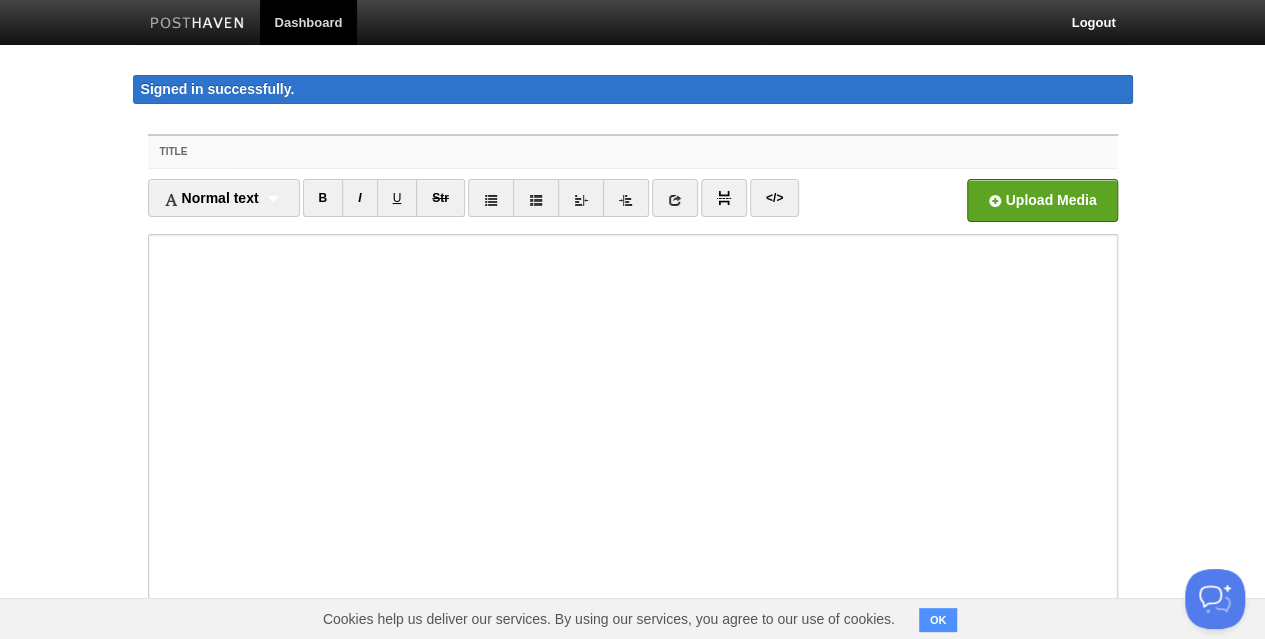 click on "Title" at bounding box center (672, 152) 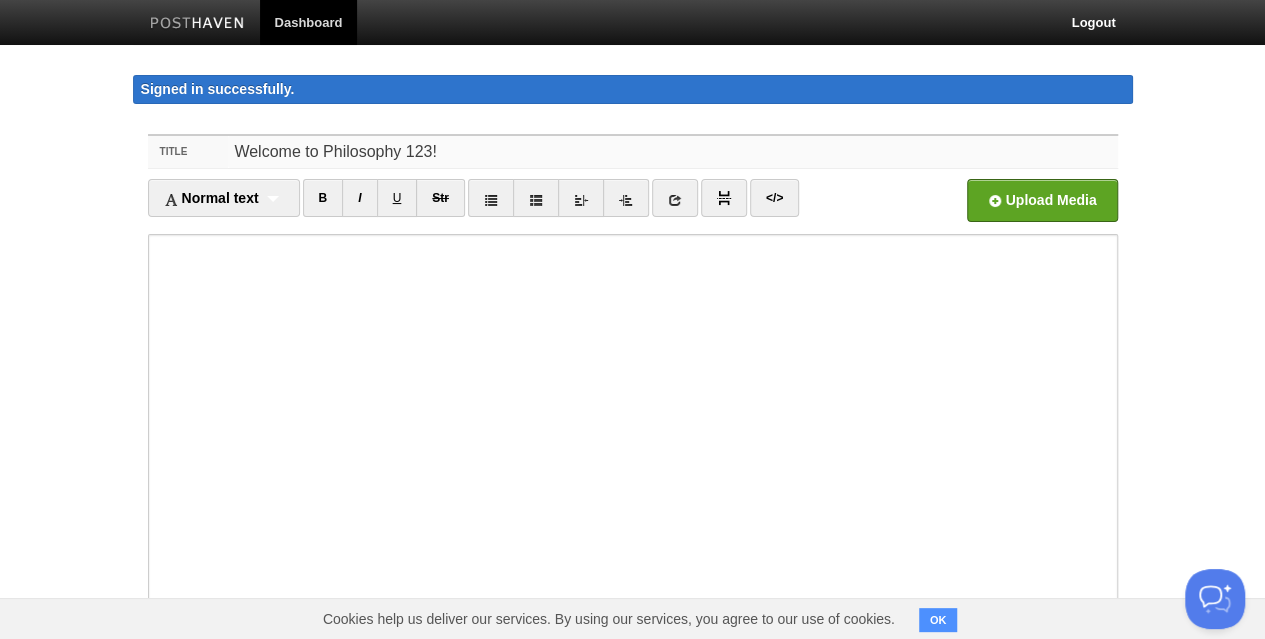 type on "Welcome to Philosophy 123!" 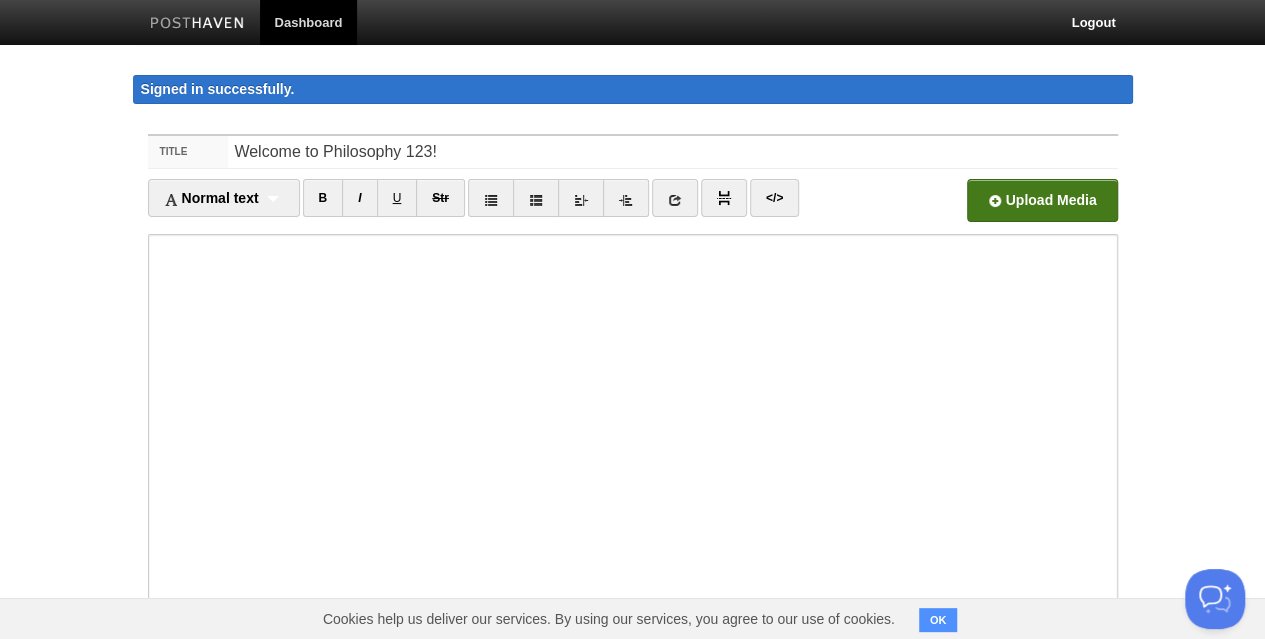 click at bounding box center (438, 206) 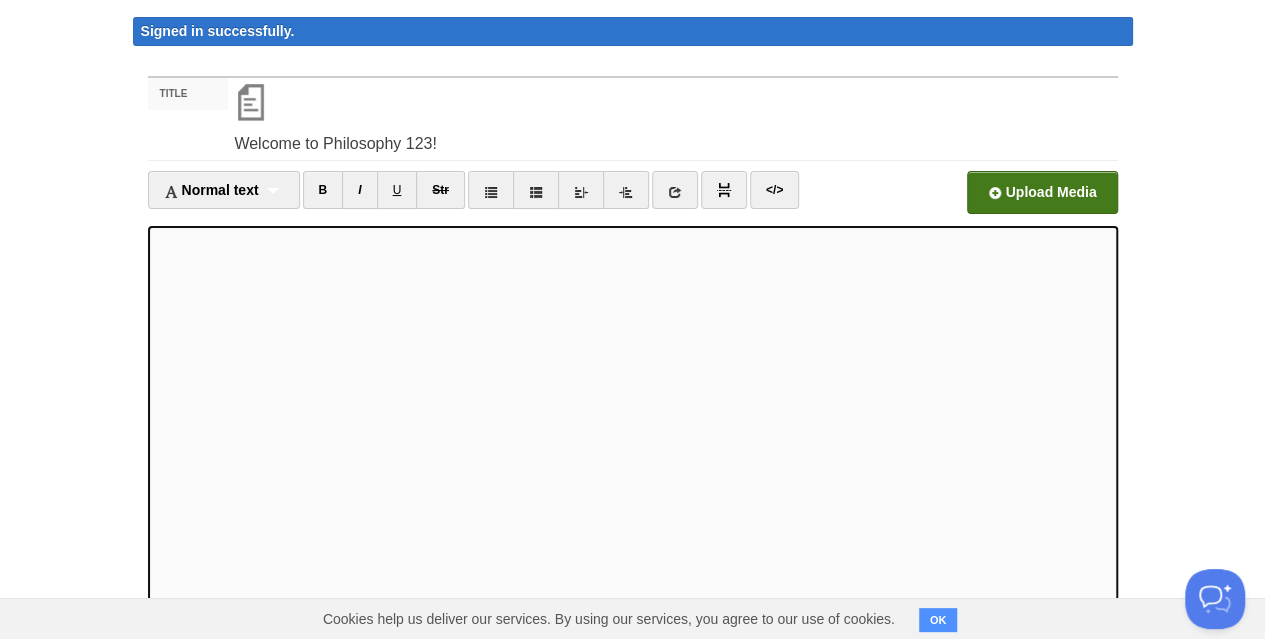 scroll, scrollTop: 100, scrollLeft: 0, axis: vertical 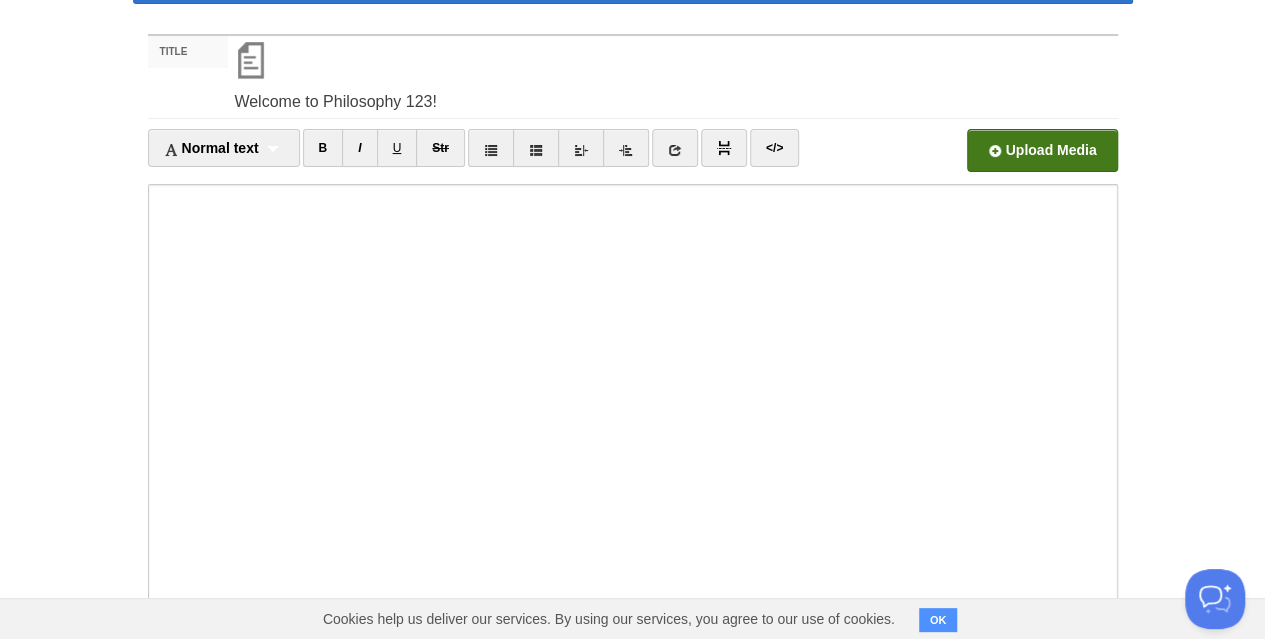 click at bounding box center [438, 156] 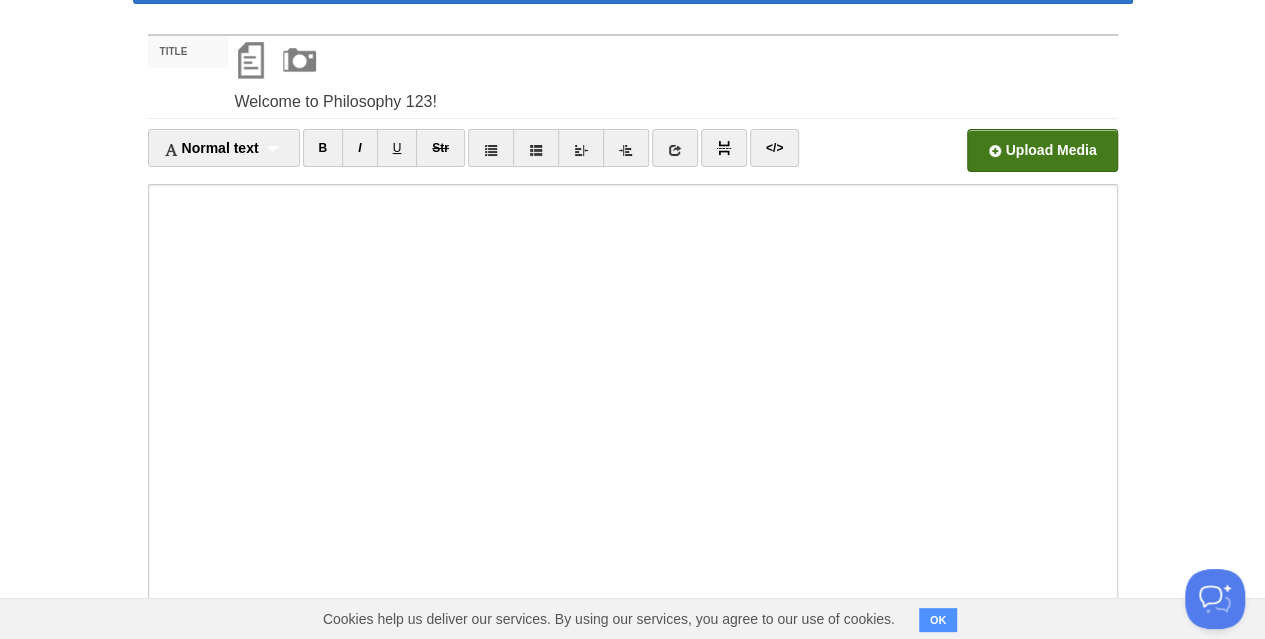 click at bounding box center (438, 156) 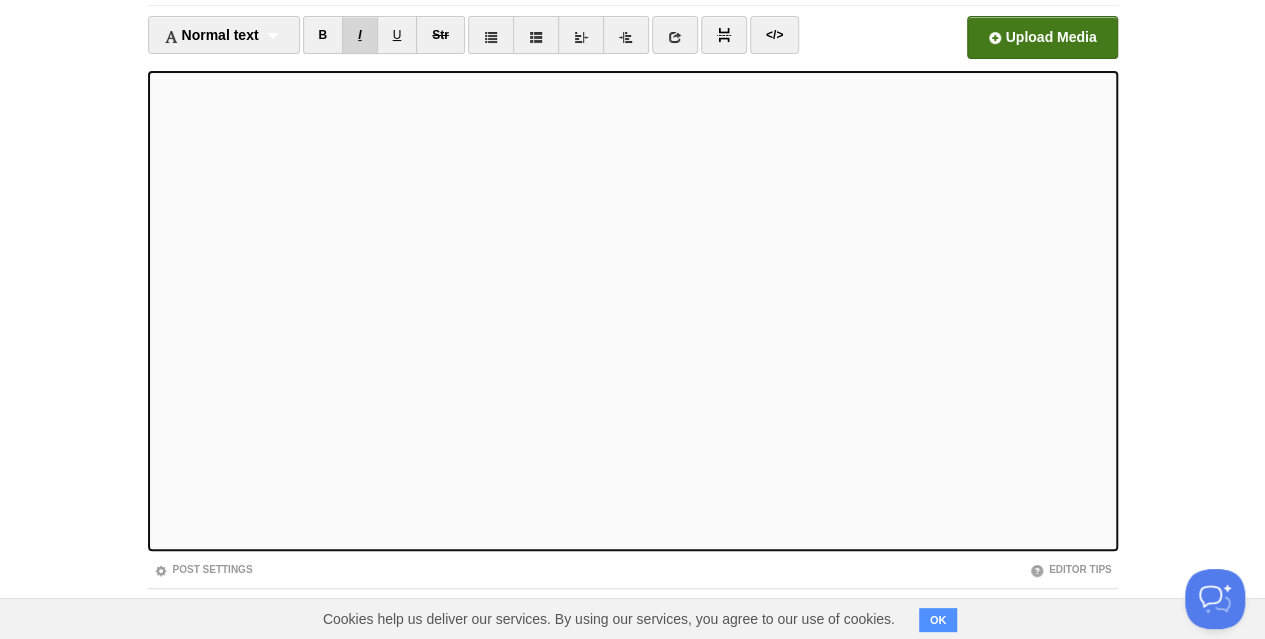 scroll, scrollTop: 294, scrollLeft: 0, axis: vertical 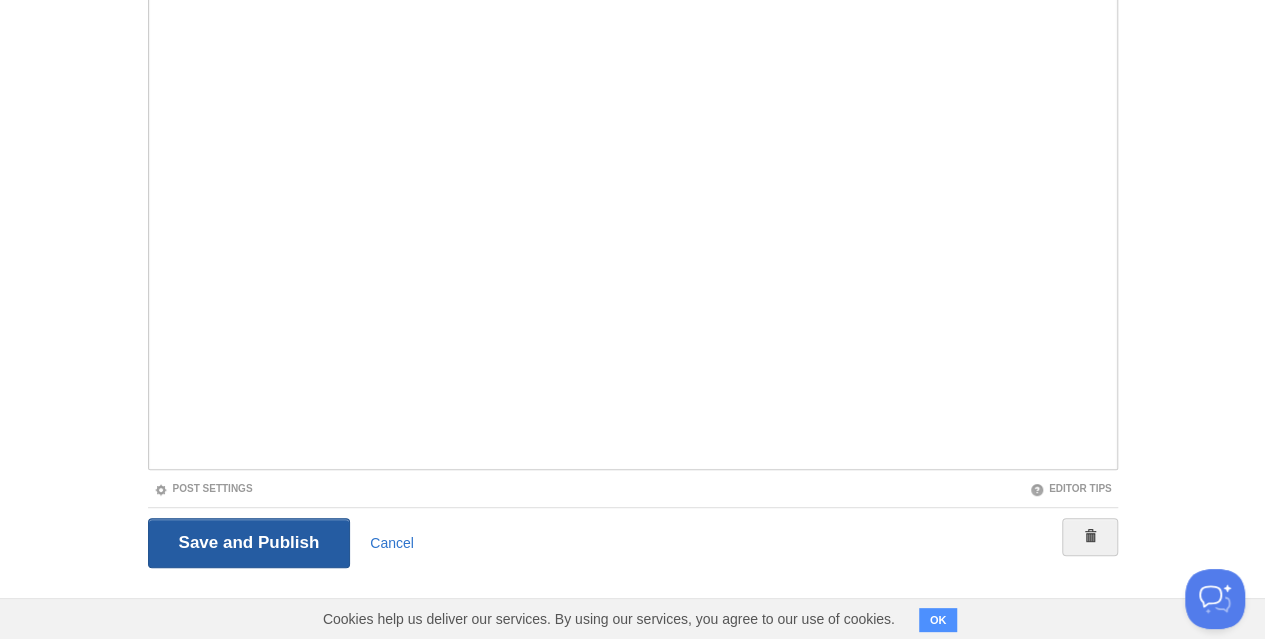 click on "Save and Publish" at bounding box center [249, 543] 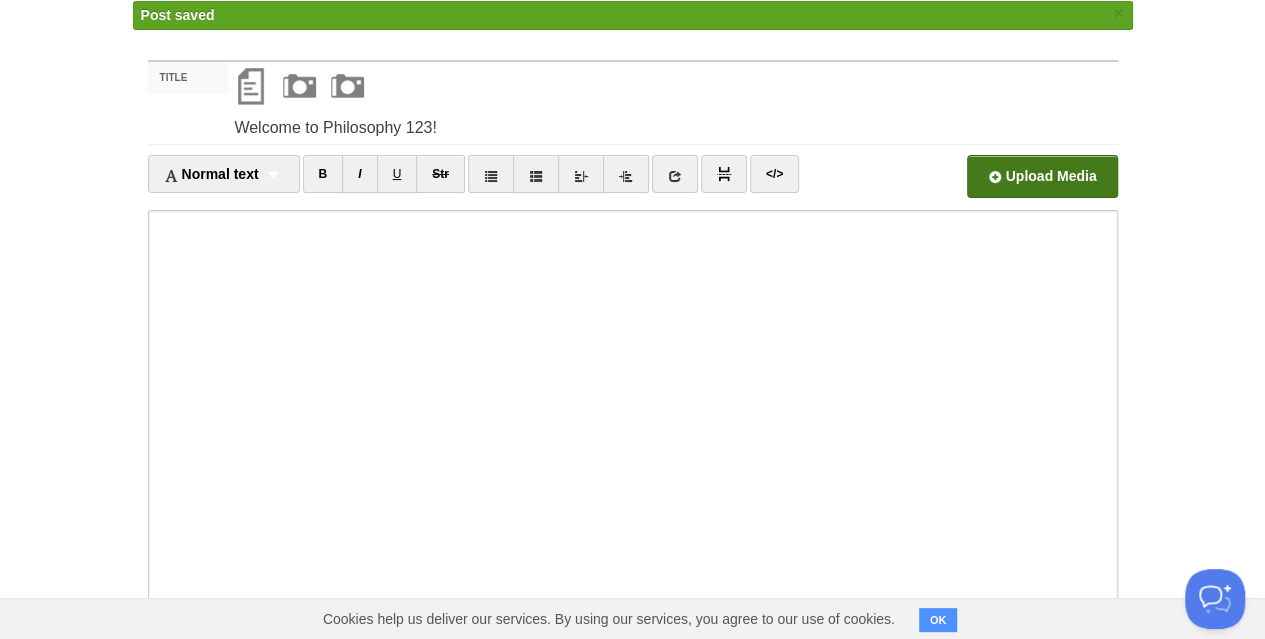 scroll, scrollTop: 53, scrollLeft: 0, axis: vertical 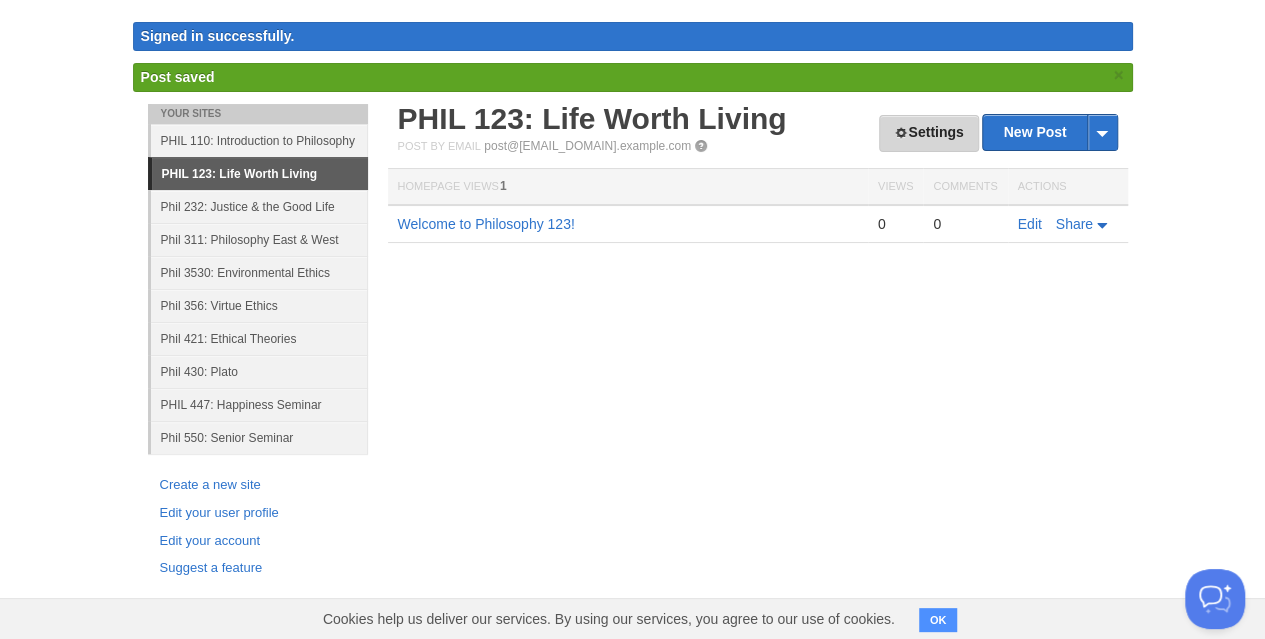 click on "Settings" at bounding box center [928, 133] 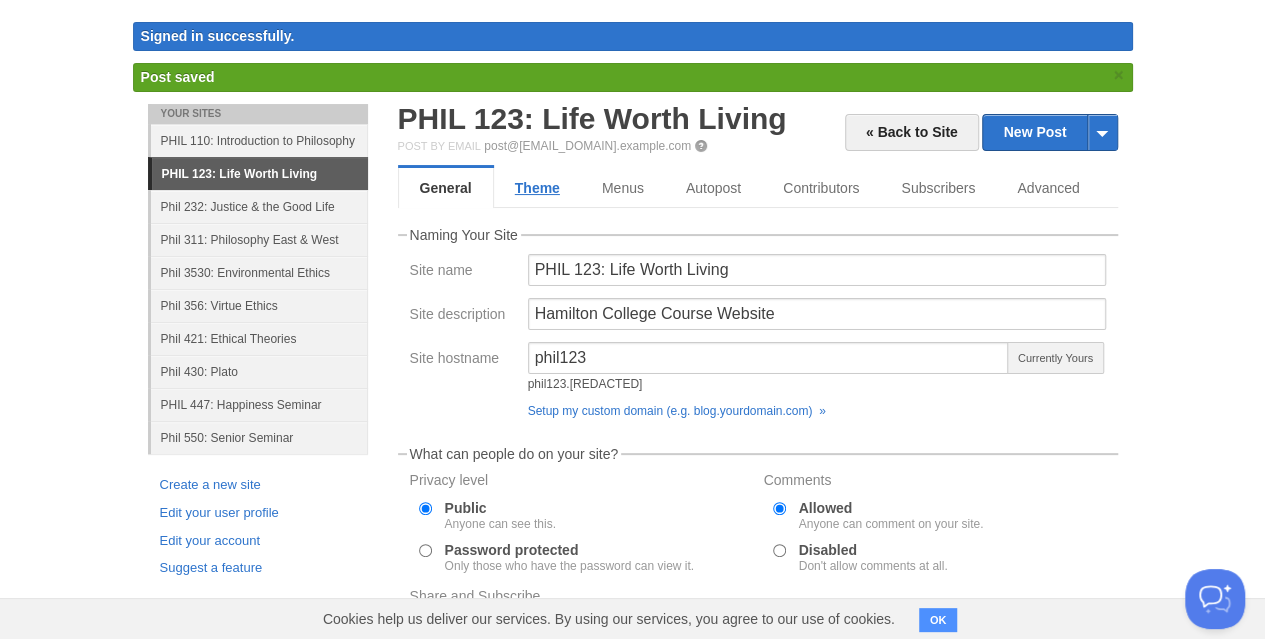 click on "Theme" at bounding box center [537, 188] 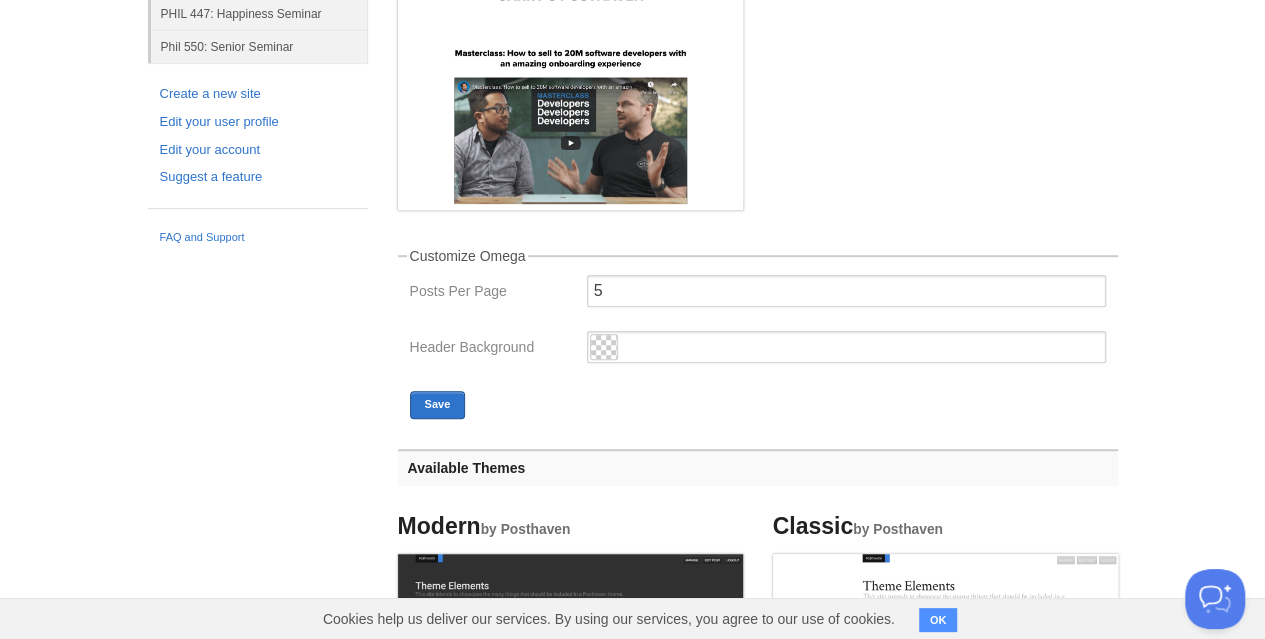 scroll, scrollTop: 553, scrollLeft: 0, axis: vertical 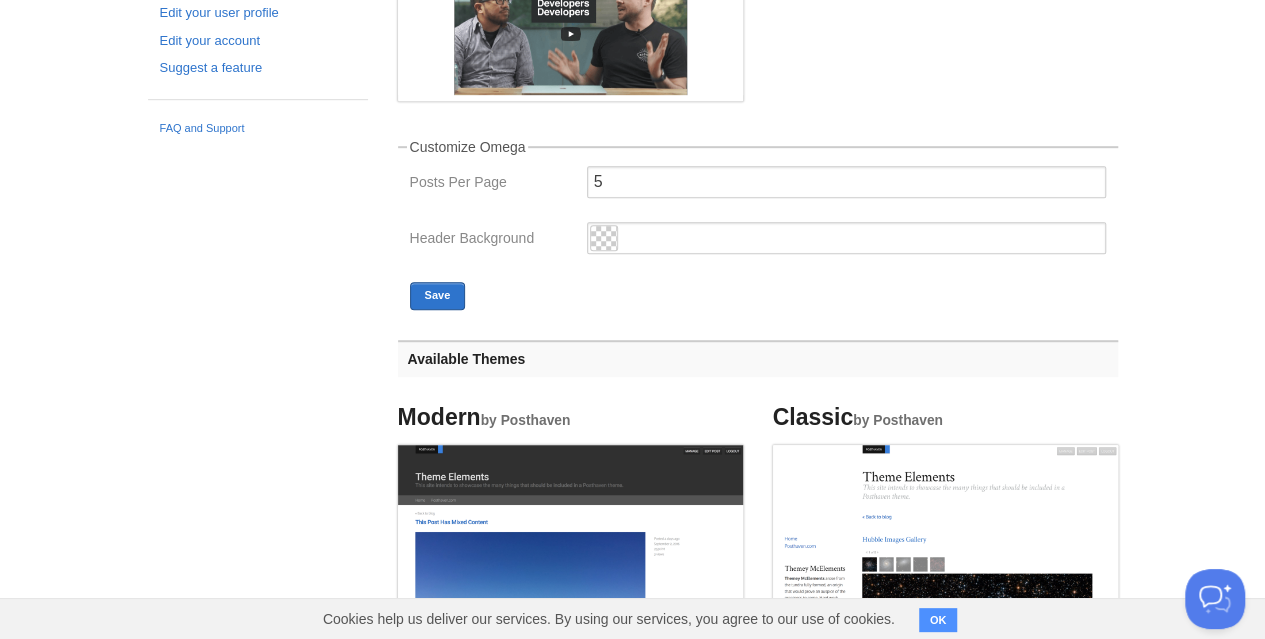 click at bounding box center (604, 238) 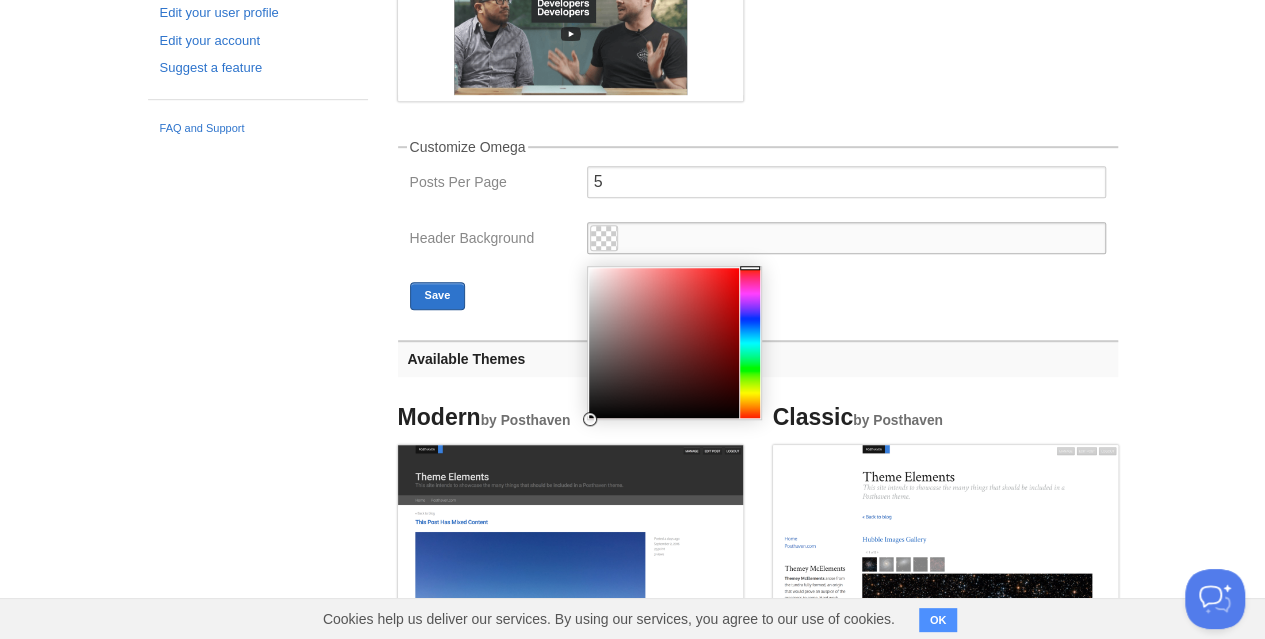 scroll, scrollTop: 513, scrollLeft: 0, axis: vertical 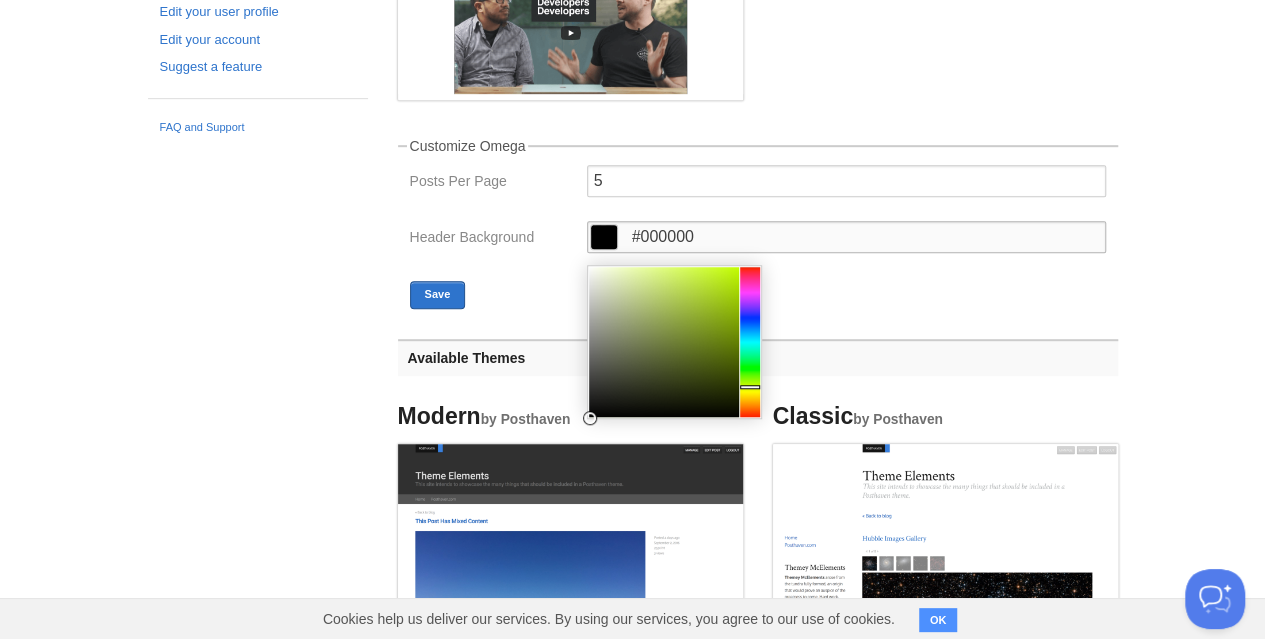 click at bounding box center [750, 342] 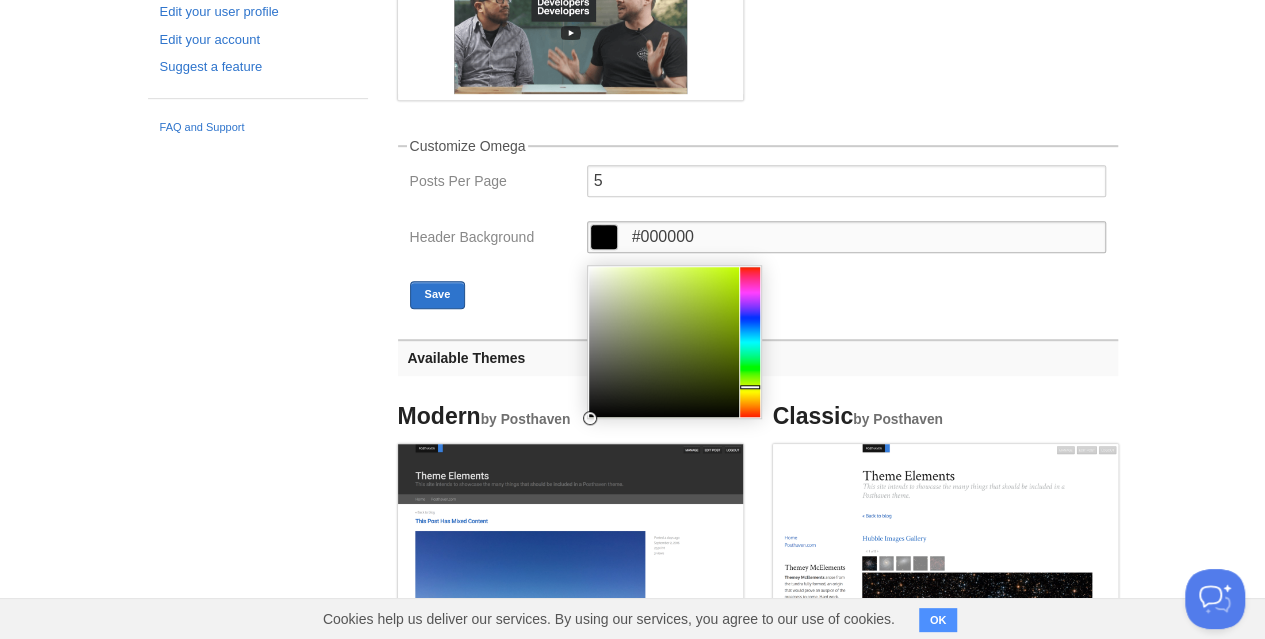 type on "#bdcf83" 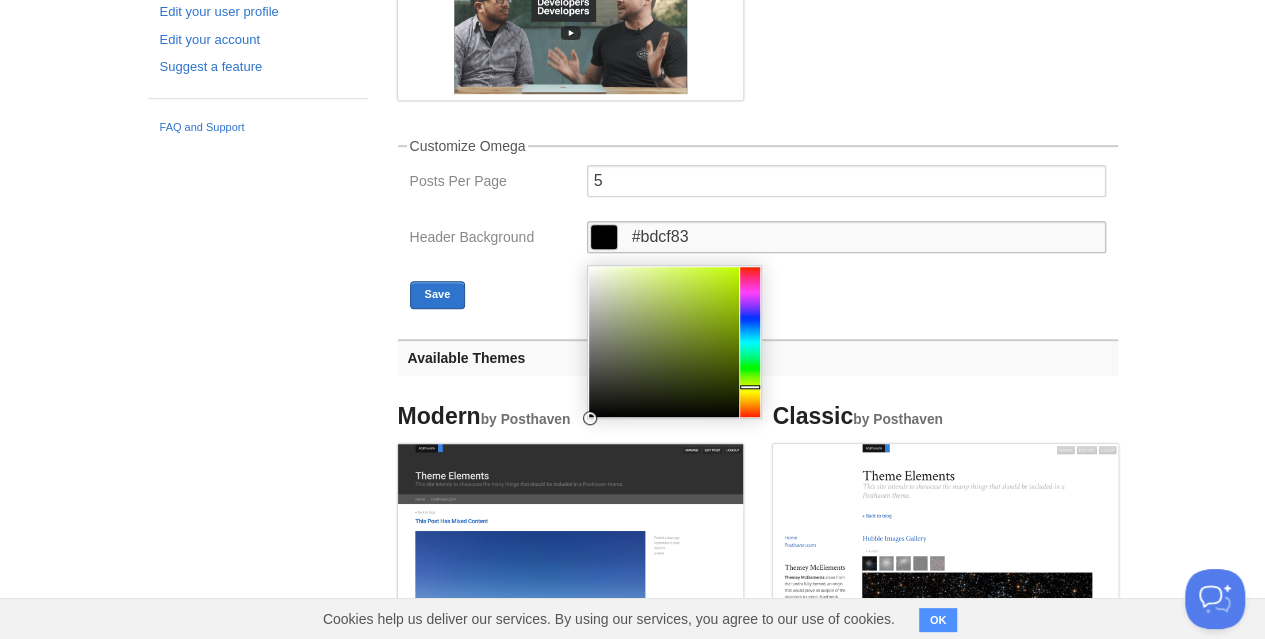 click at bounding box center (664, 342) 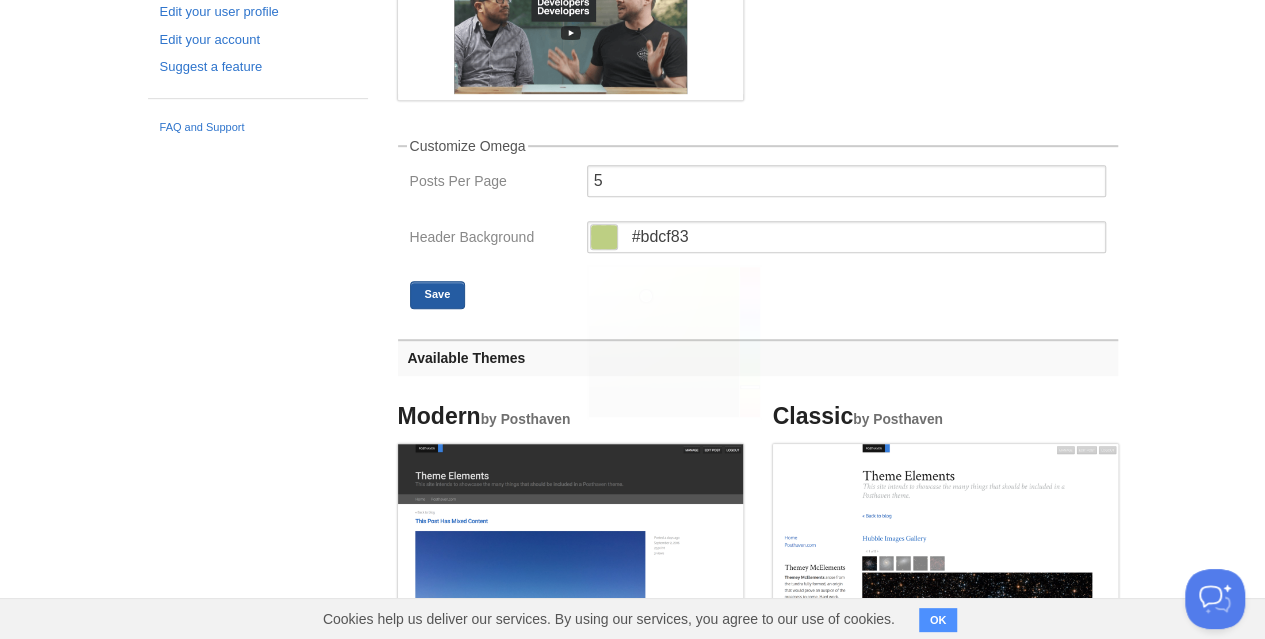 click on "Save" at bounding box center [438, 295] 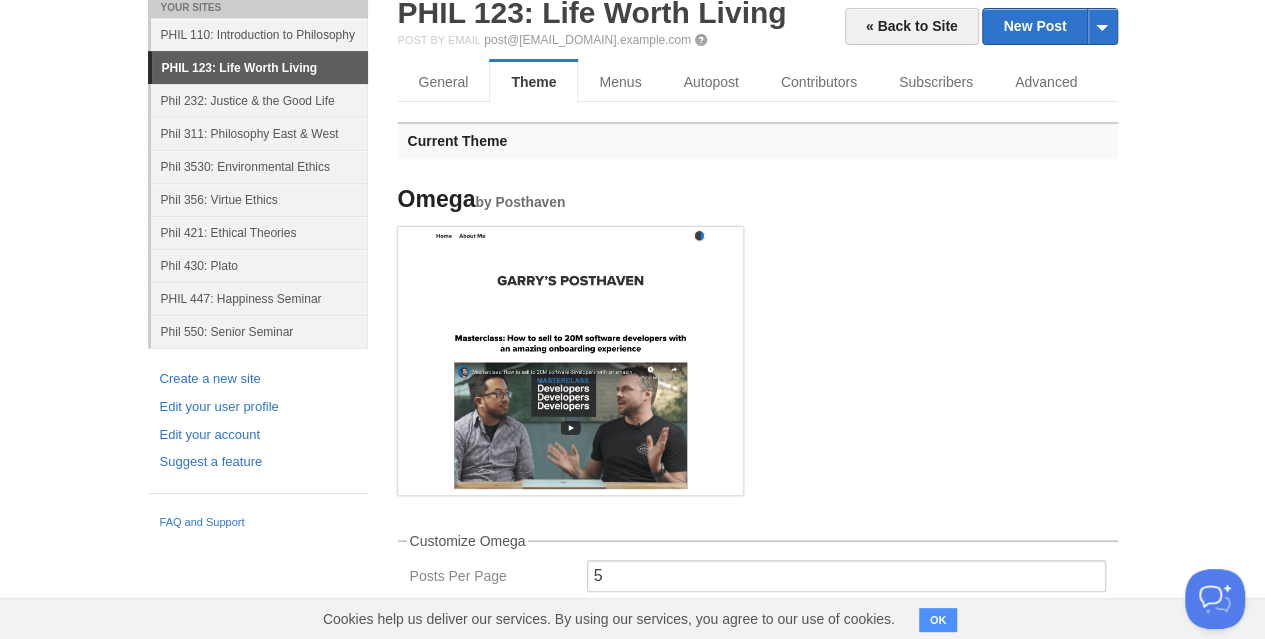 scroll, scrollTop: 113, scrollLeft: 0, axis: vertical 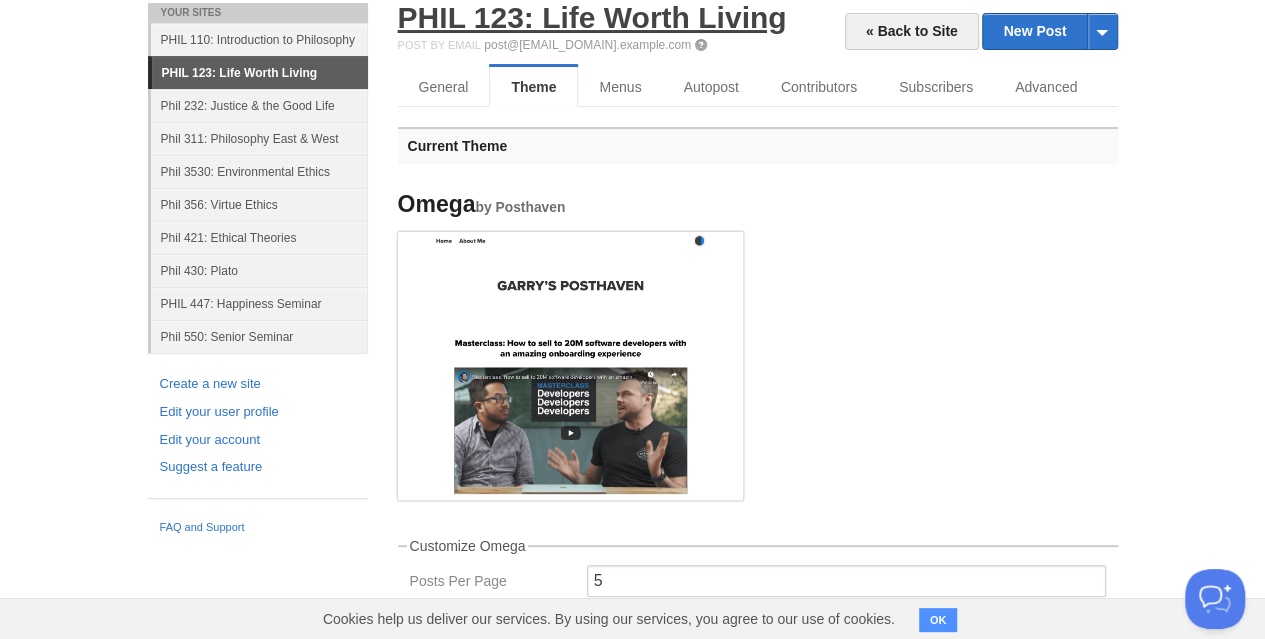 click on "PHIL 123: Life Worth Living" at bounding box center (592, 17) 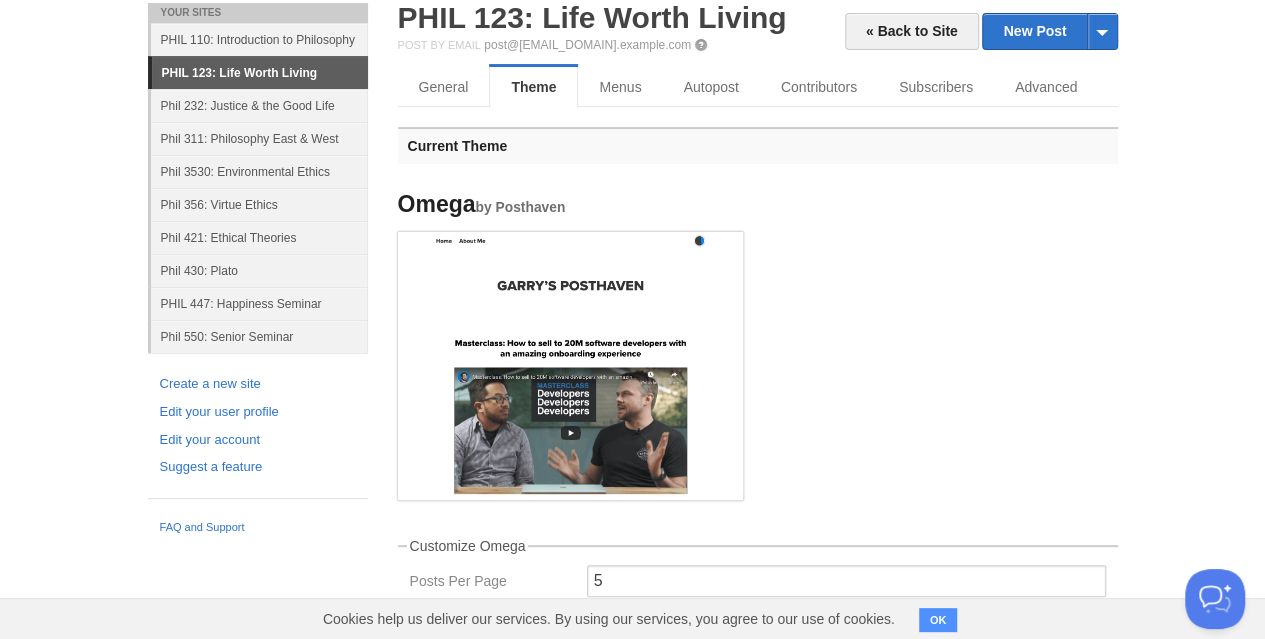scroll, scrollTop: 313, scrollLeft: 0, axis: vertical 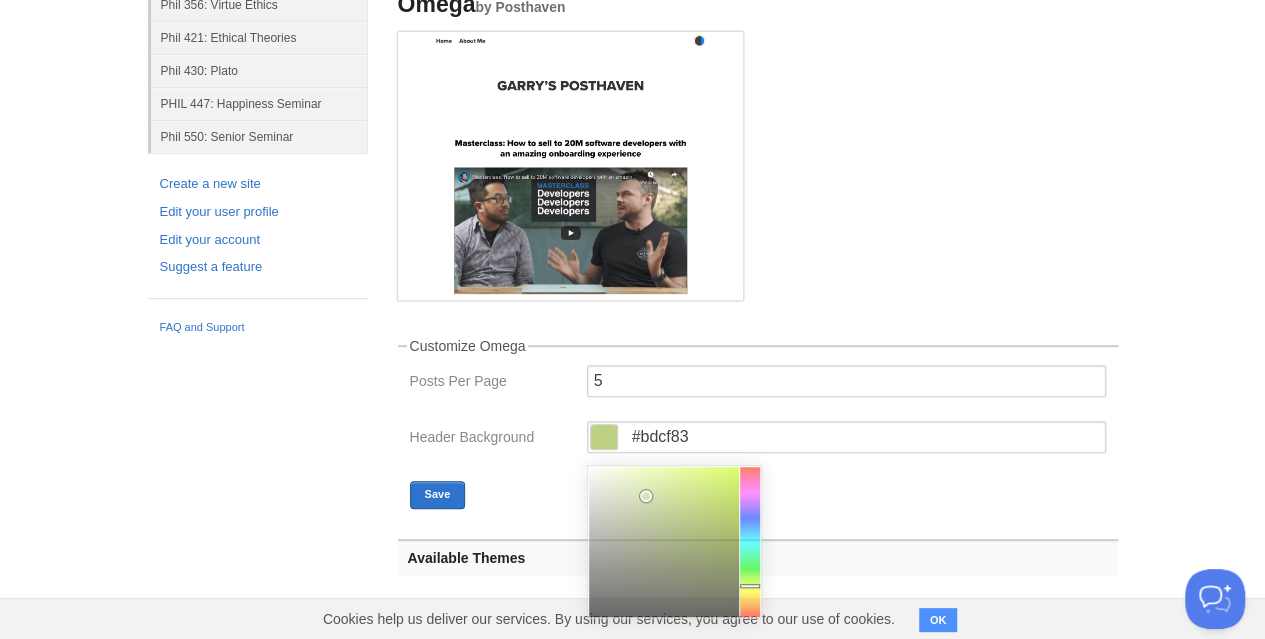click at bounding box center [604, 437] 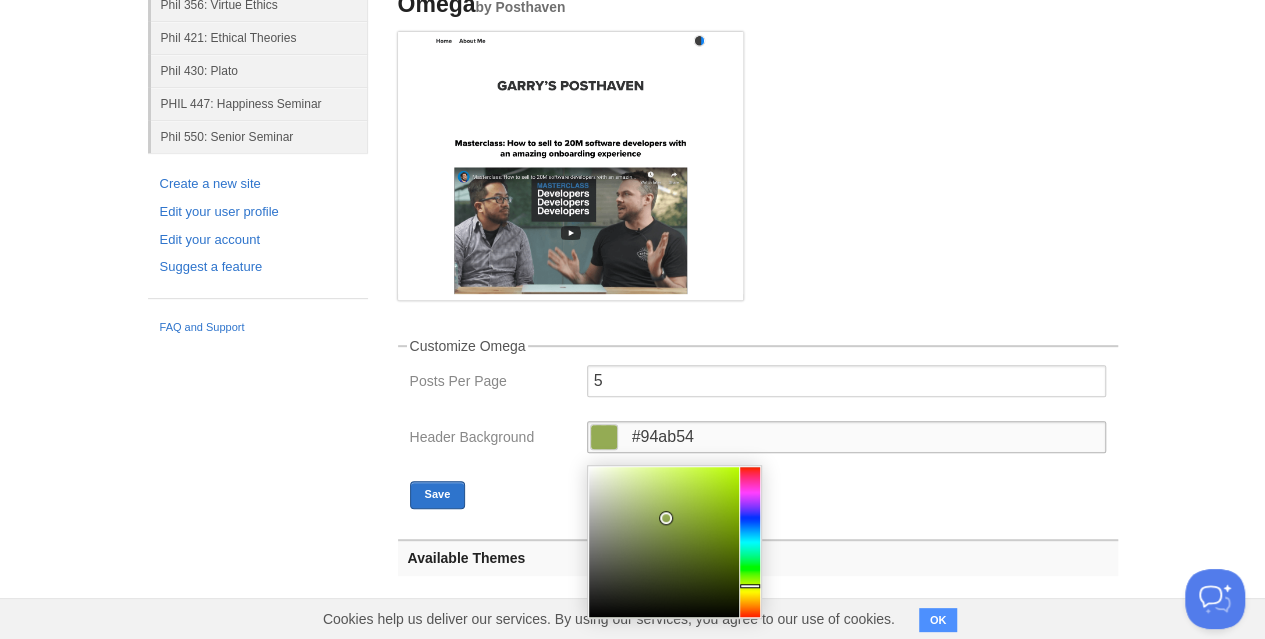 click at bounding box center [664, 542] 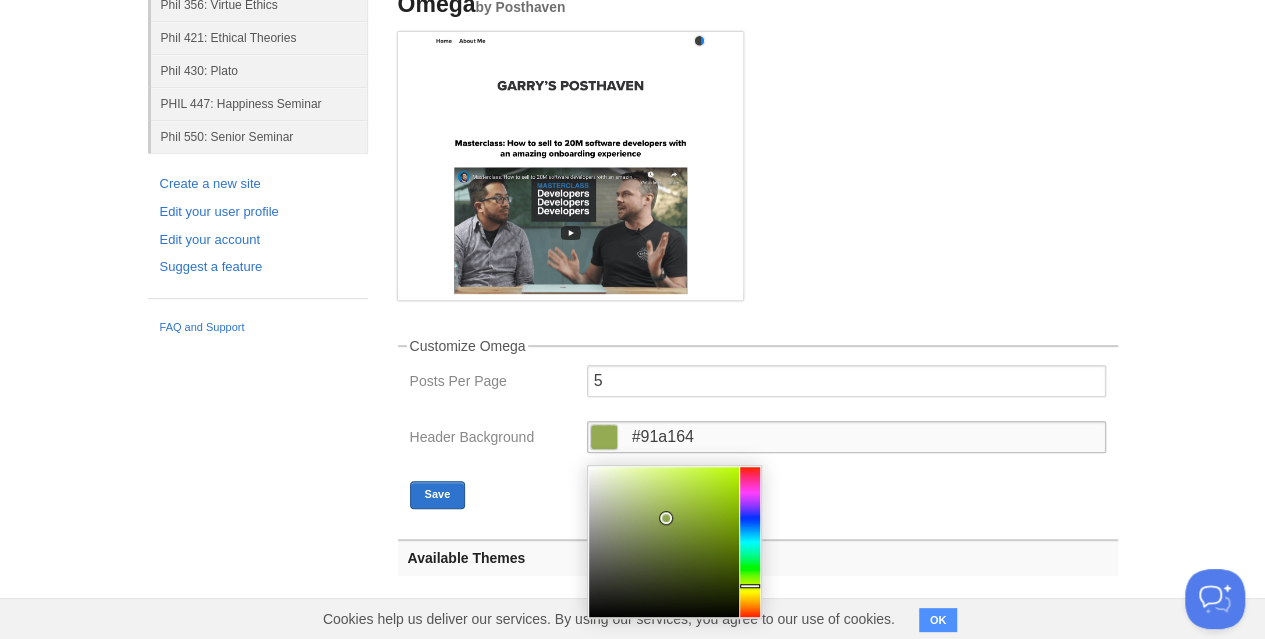 click at bounding box center (664, 542) 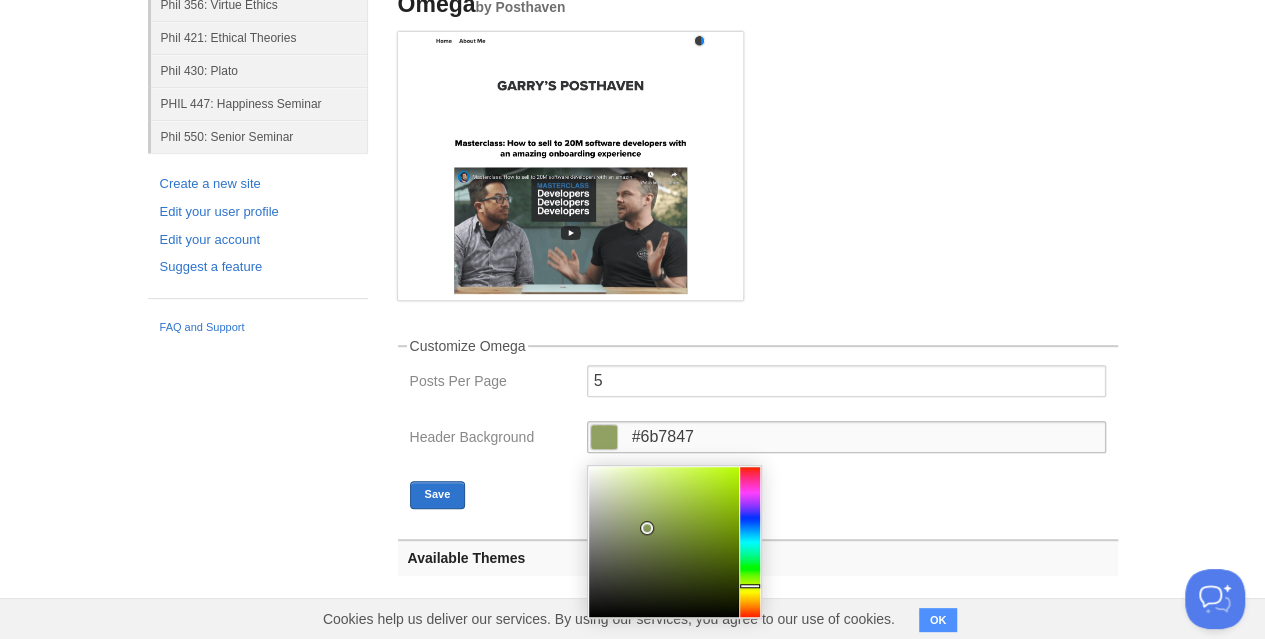 click at bounding box center (664, 542) 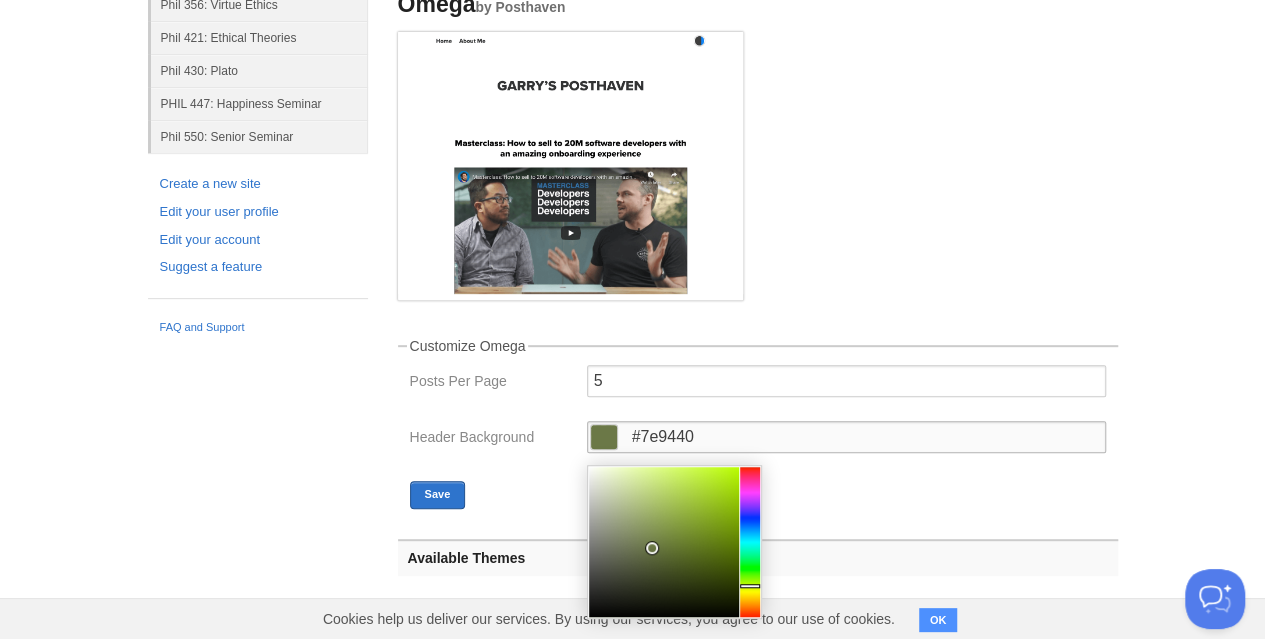 click at bounding box center [664, 542] 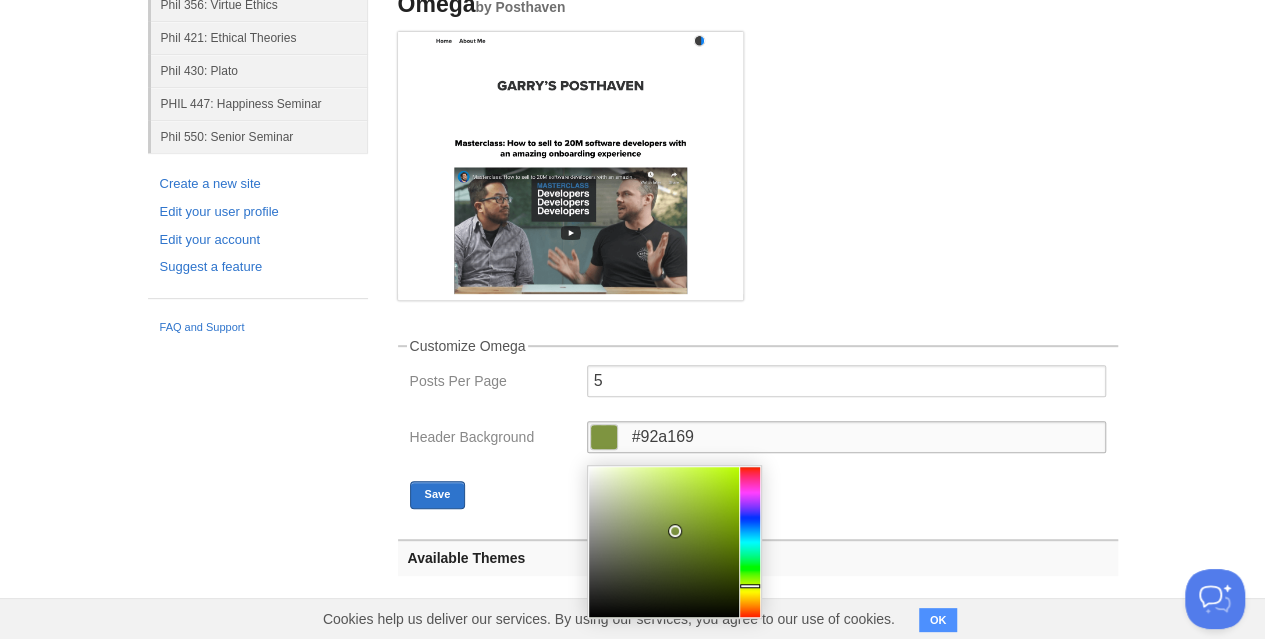 click at bounding box center (664, 542) 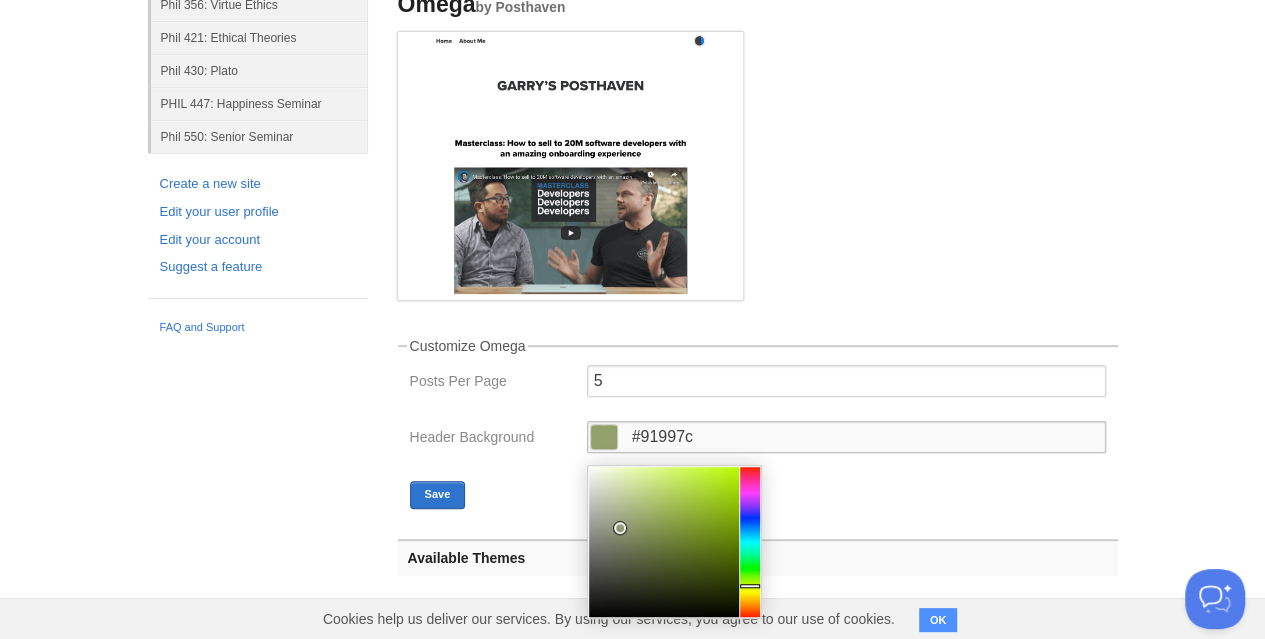 click at bounding box center [664, 542] 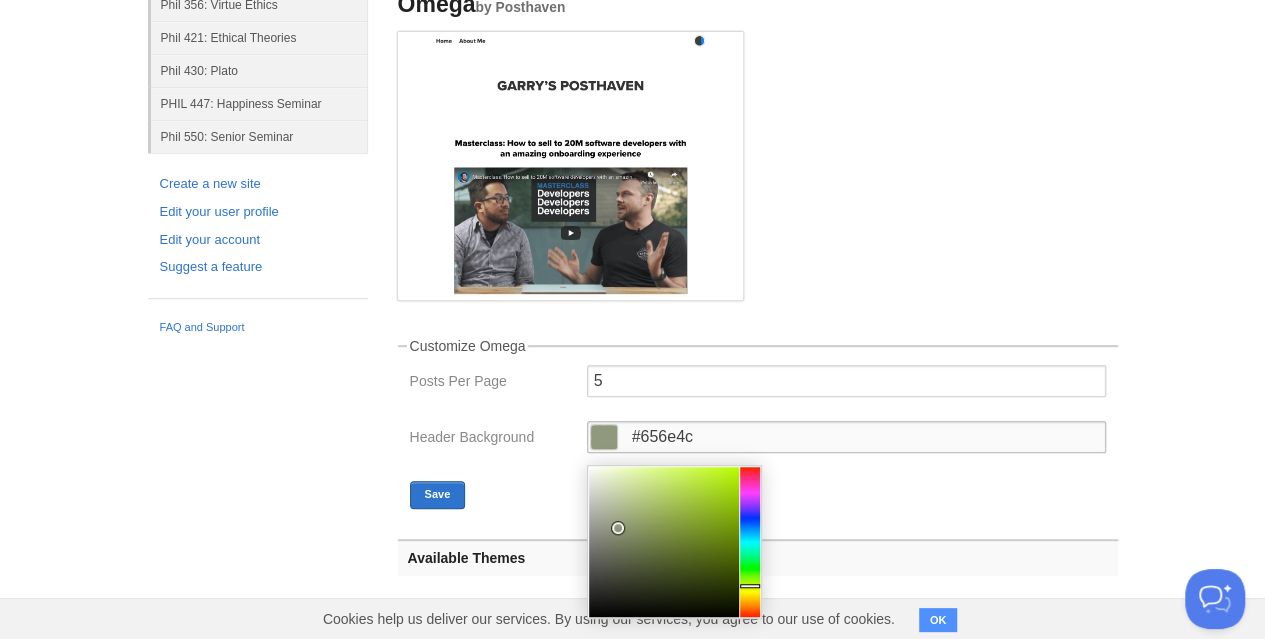 click at bounding box center [664, 542] 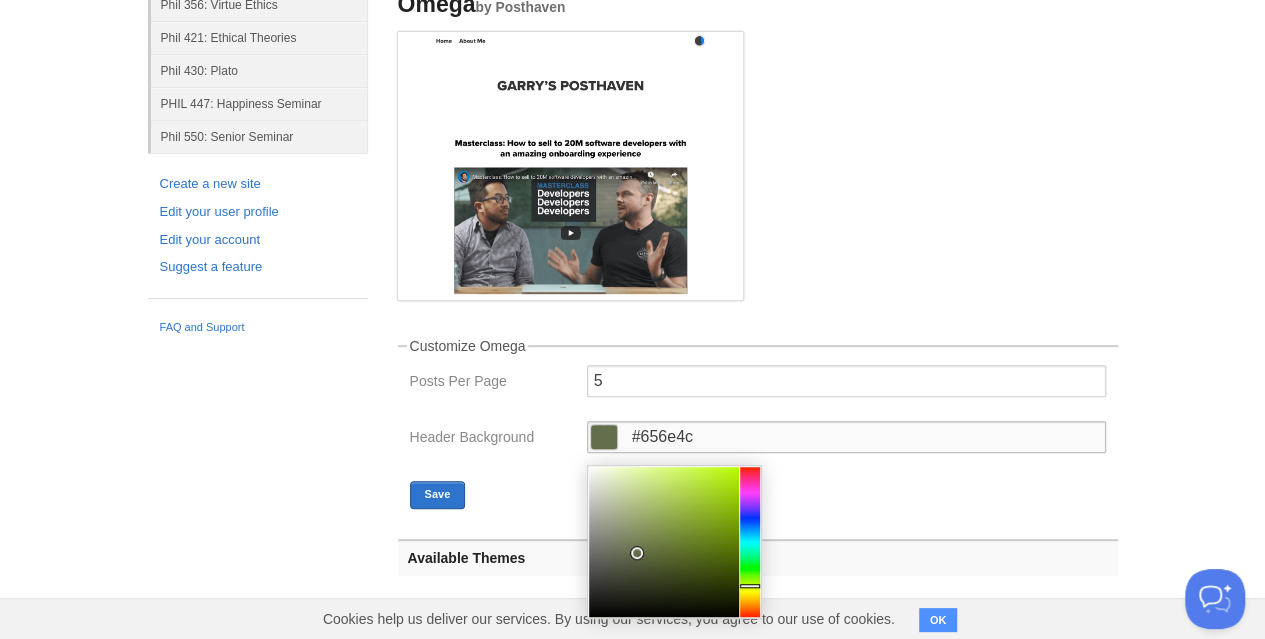 type on "#a7b580" 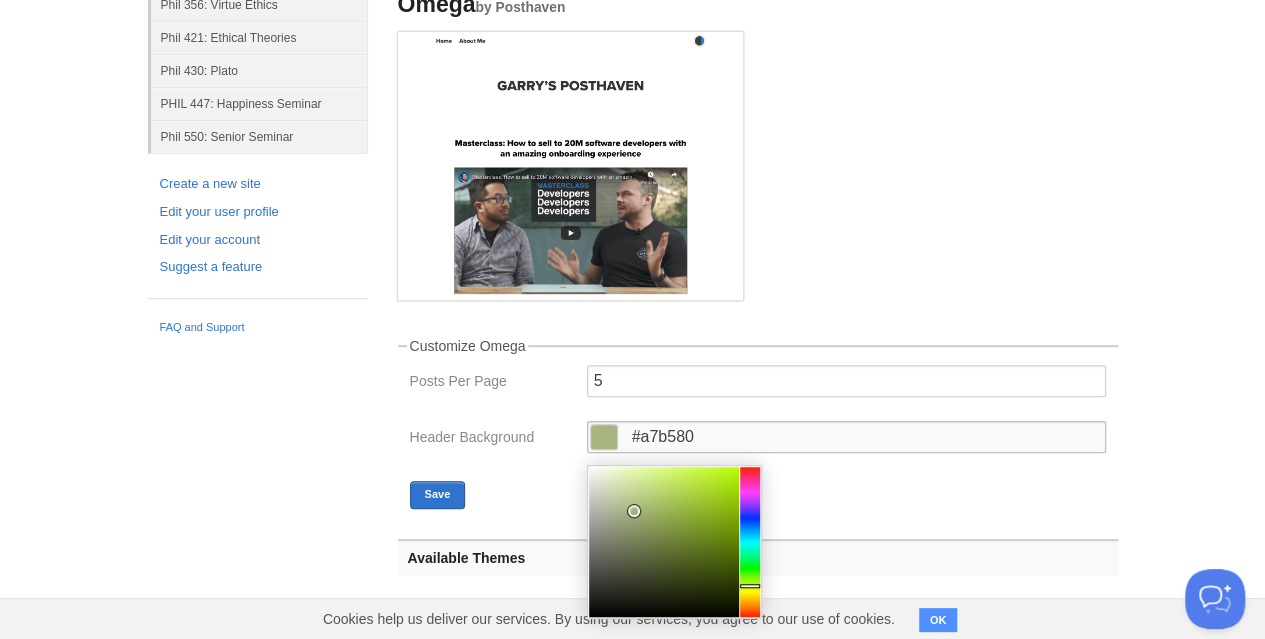 click at bounding box center [664, 542] 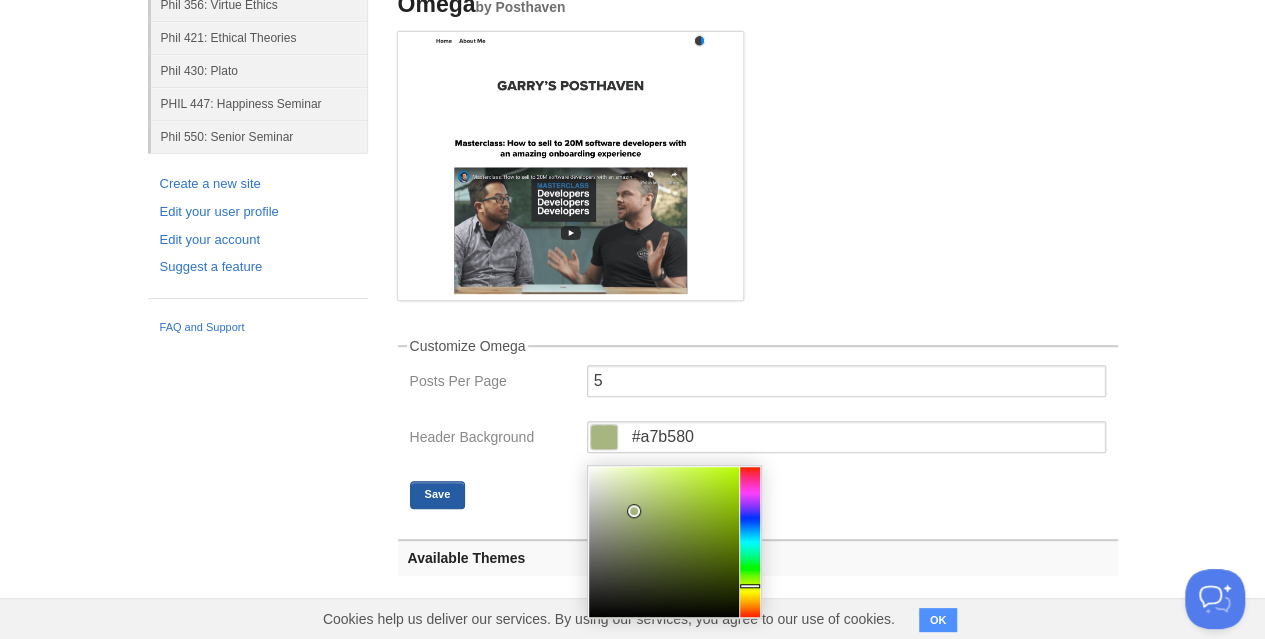 click on "Save" at bounding box center [438, 495] 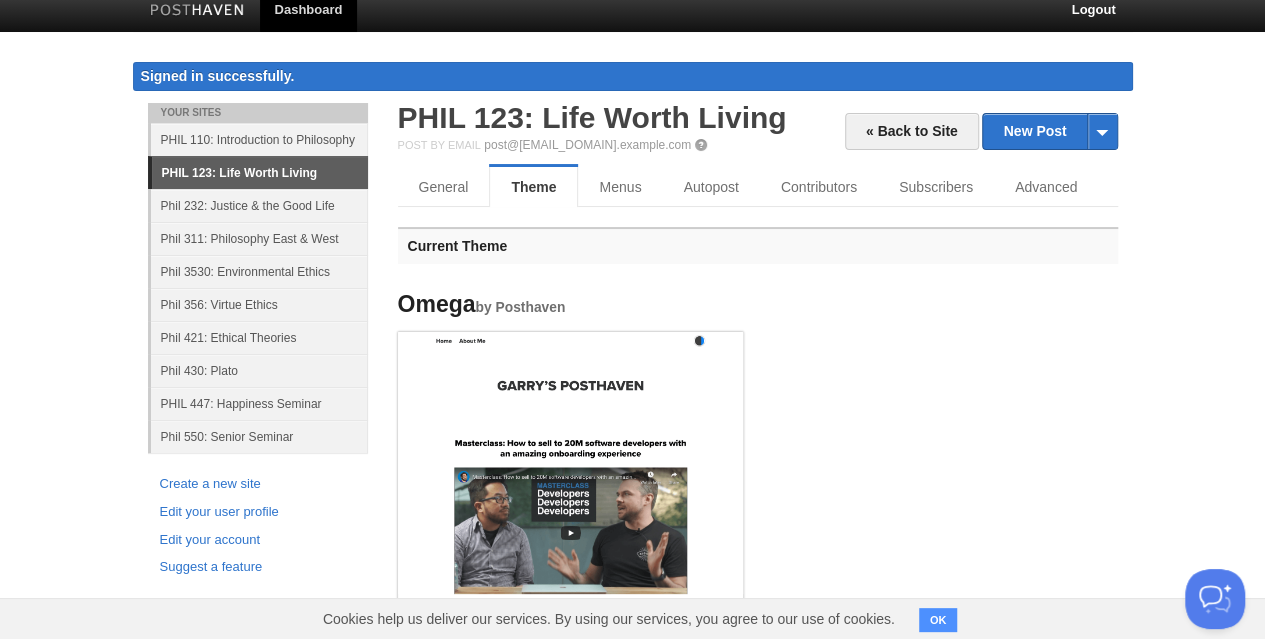 scroll, scrollTop: 513, scrollLeft: 0, axis: vertical 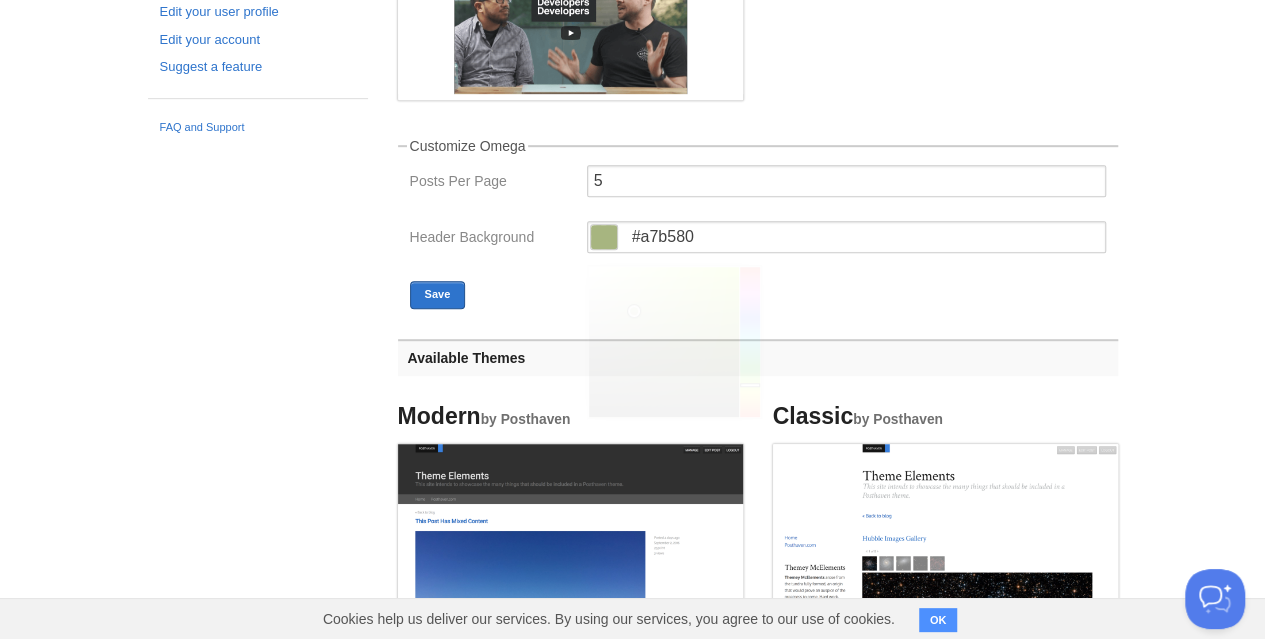 click at bounding box center [604, 237] 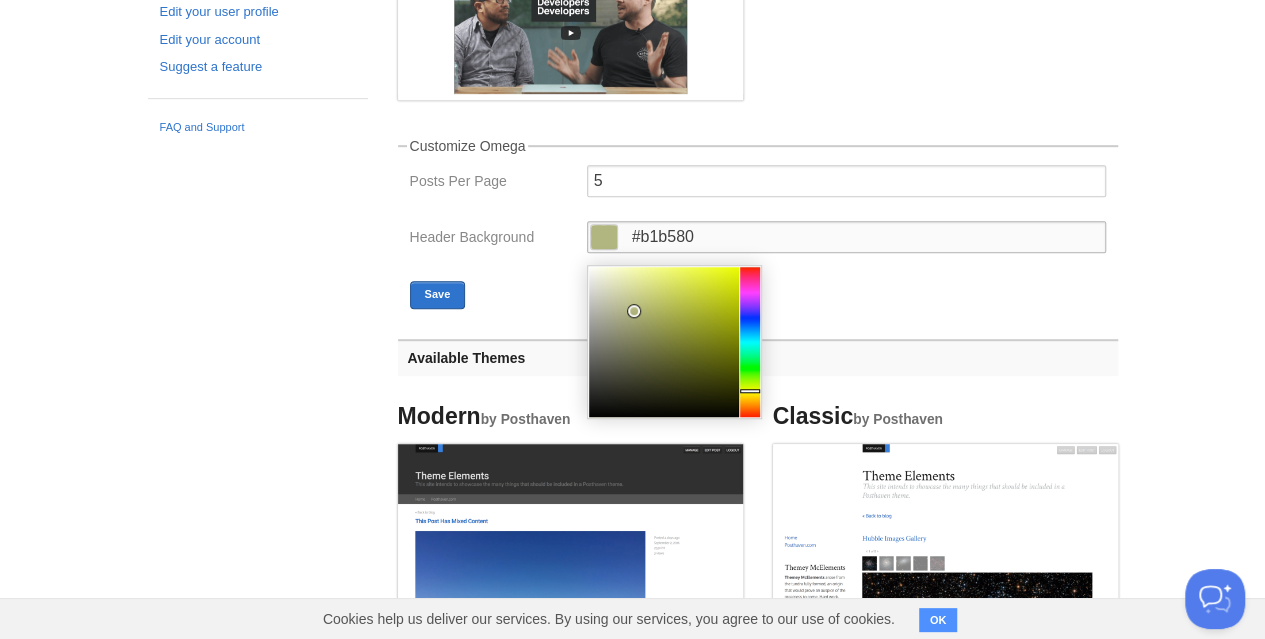 click at bounding box center (750, 342) 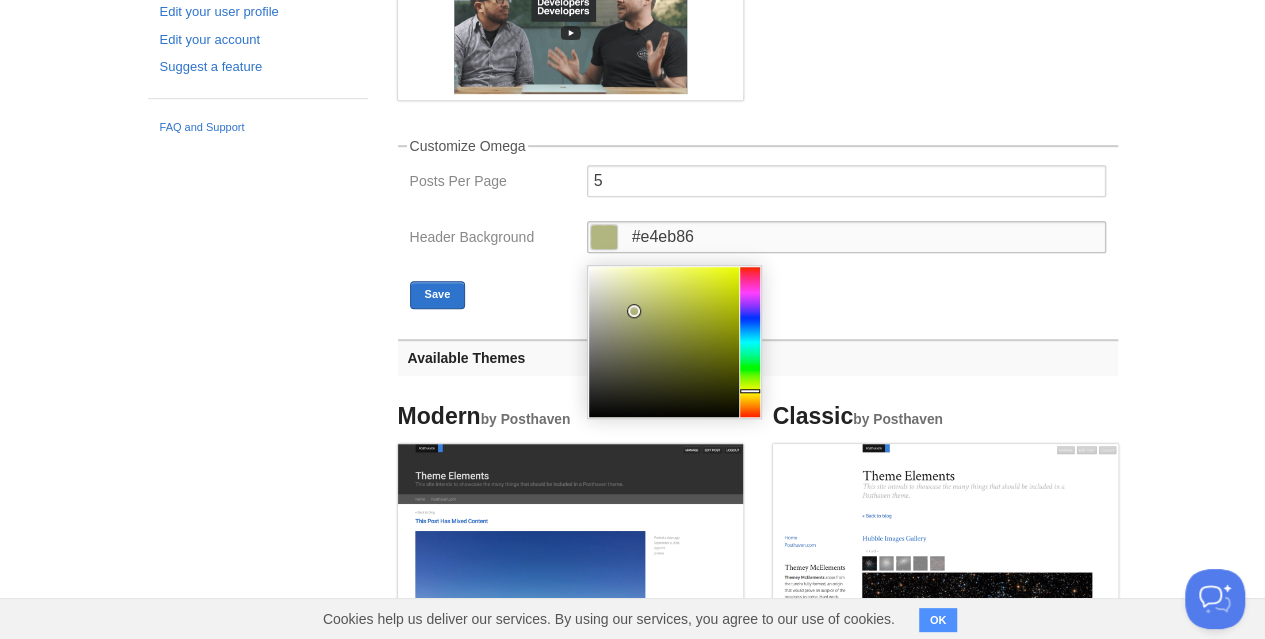 click at bounding box center [664, 342] 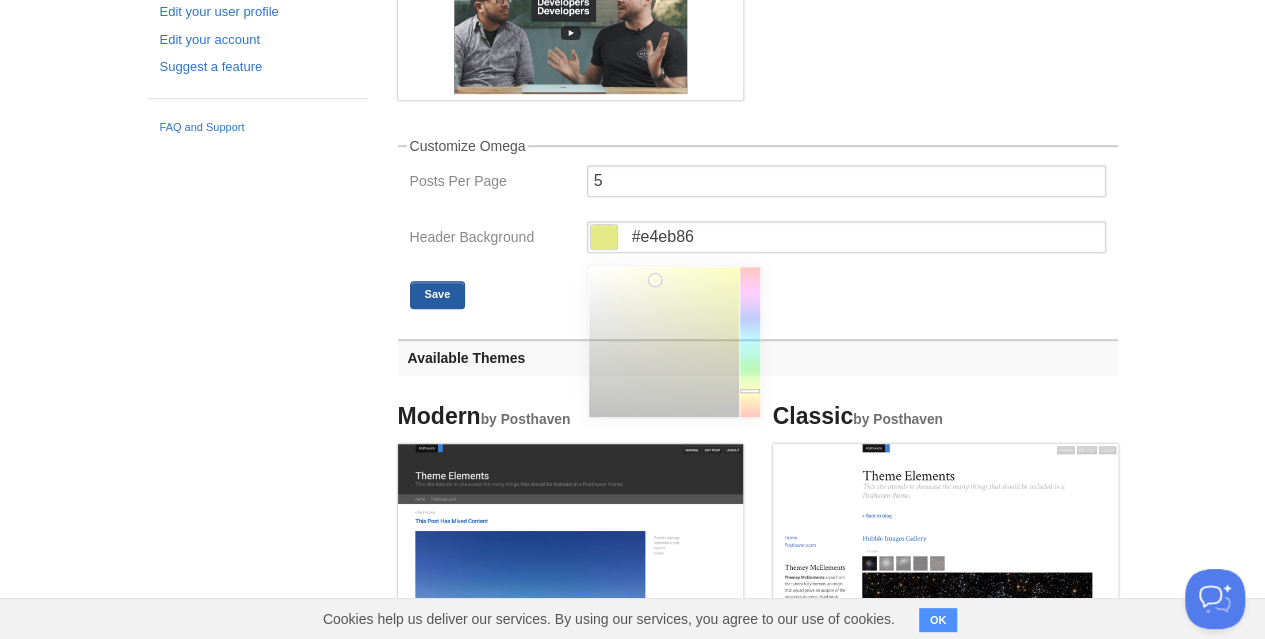 click on "Save" at bounding box center (438, 295) 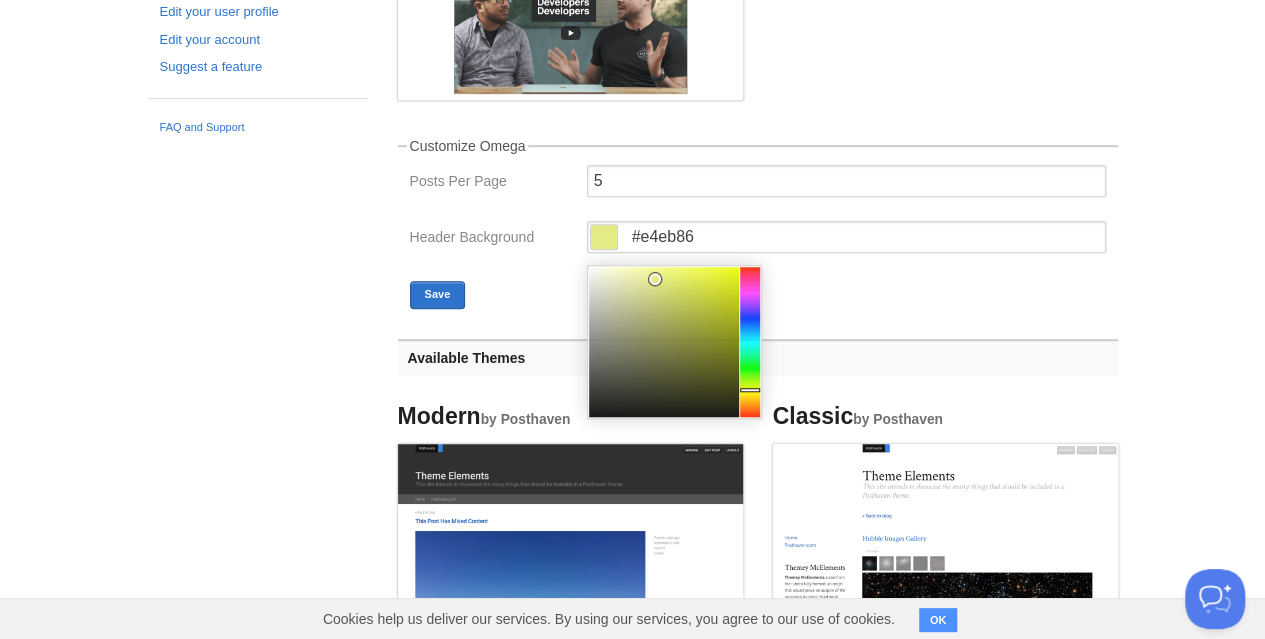 click at bounding box center (604, 237) 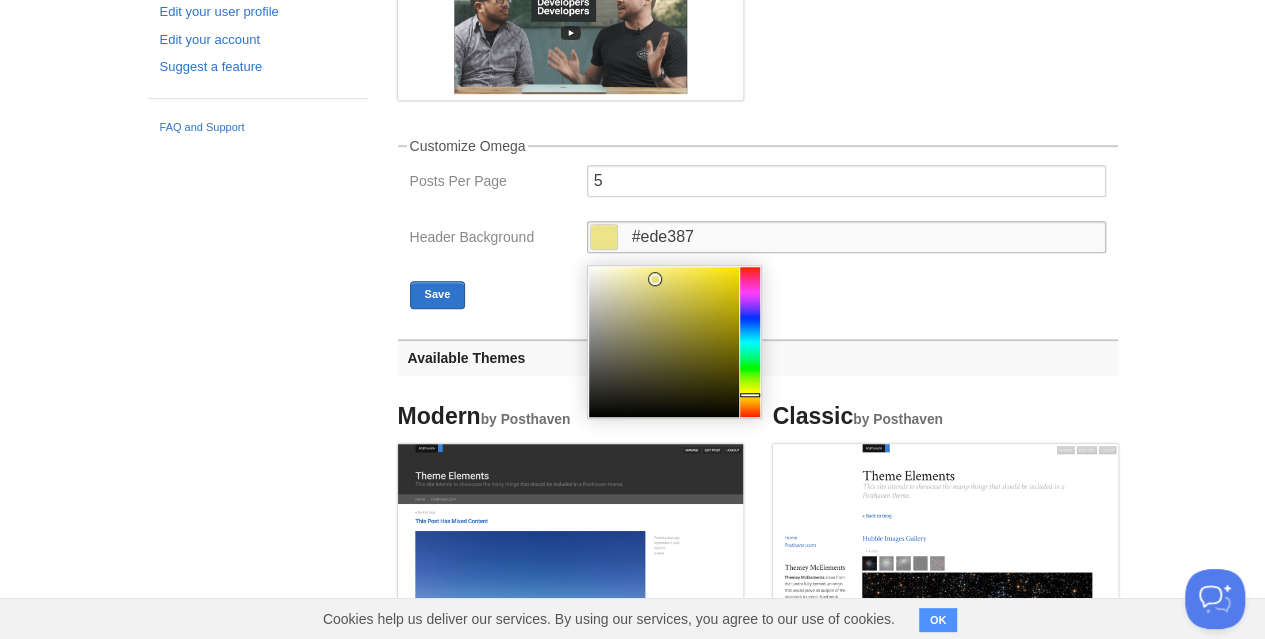 click at bounding box center [750, 342] 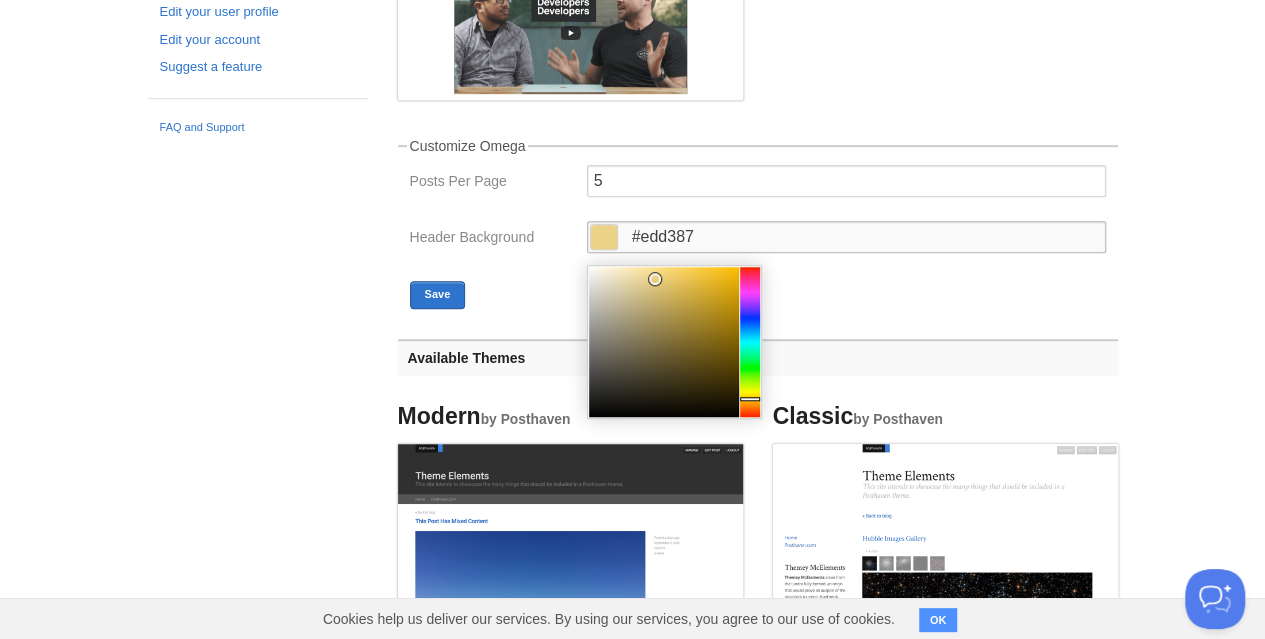 click at bounding box center (750, 342) 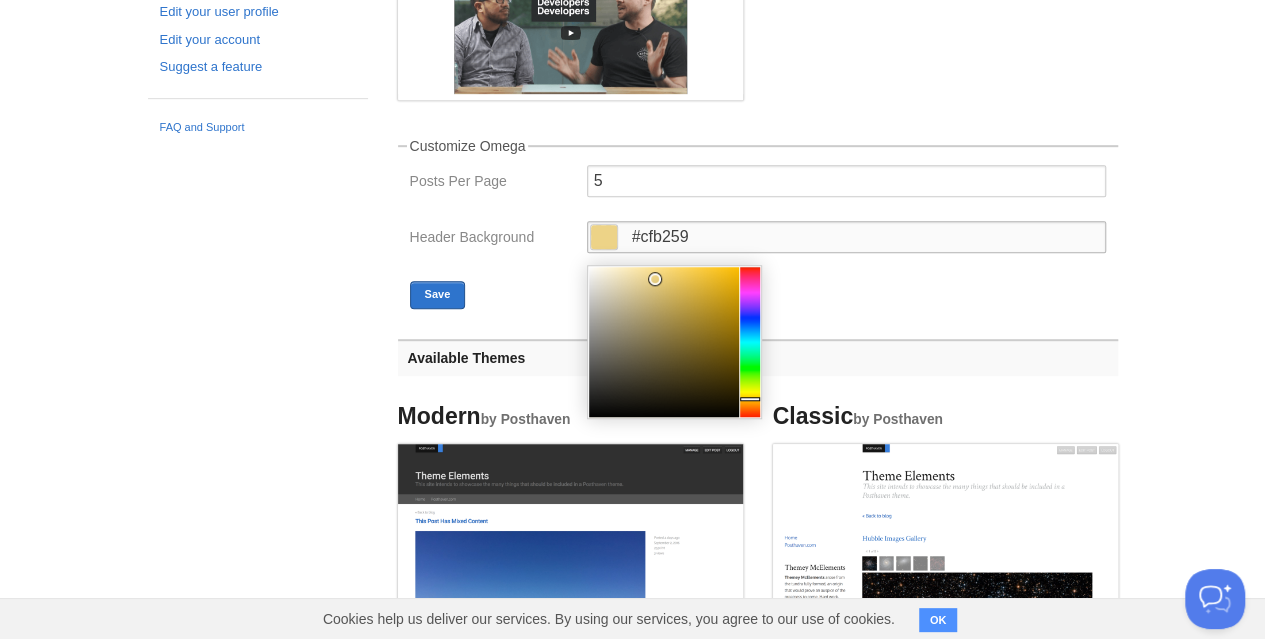 click at bounding box center [664, 342] 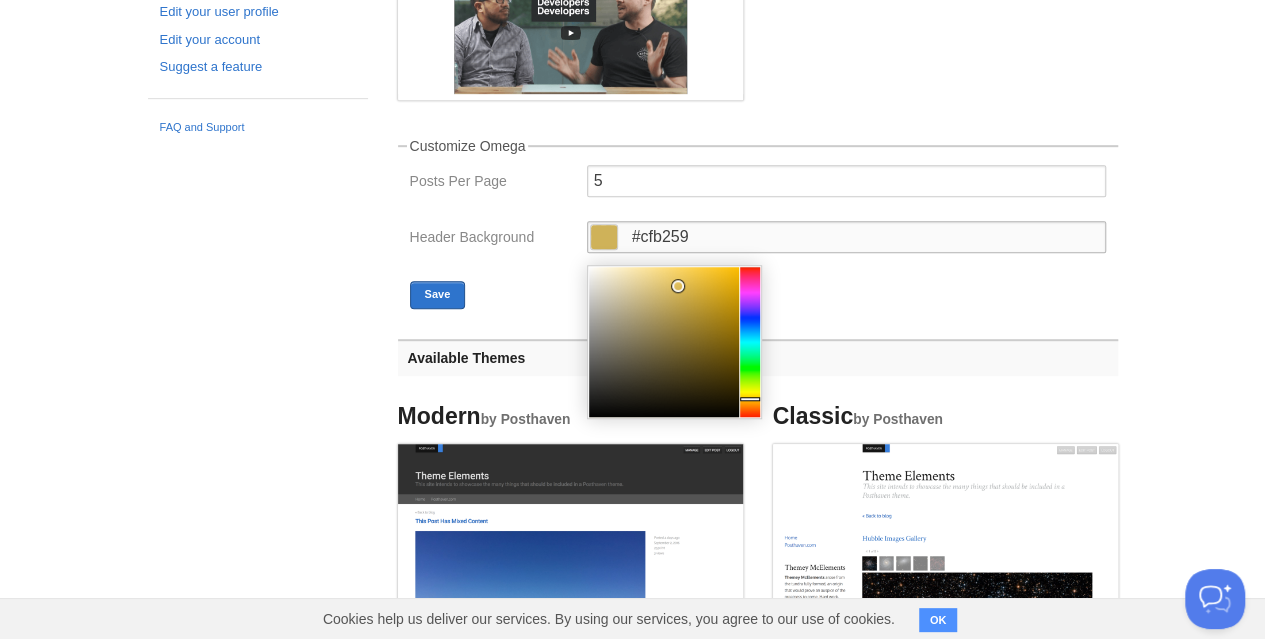 type on "#edc95c" 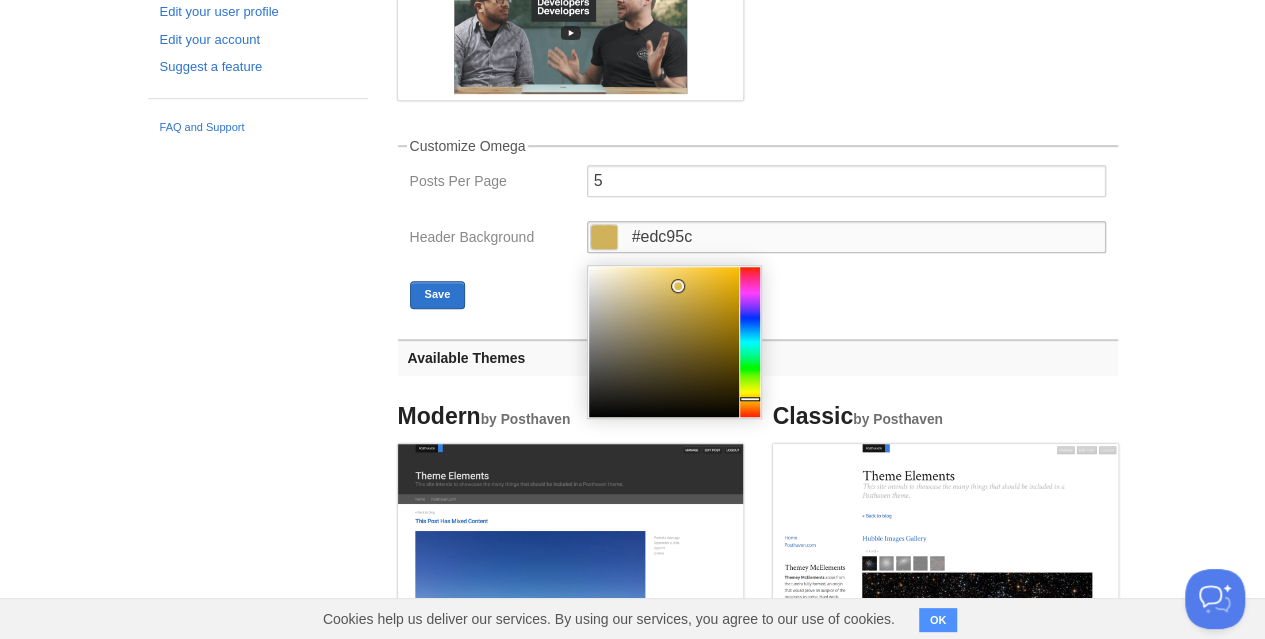 click at bounding box center (664, 342) 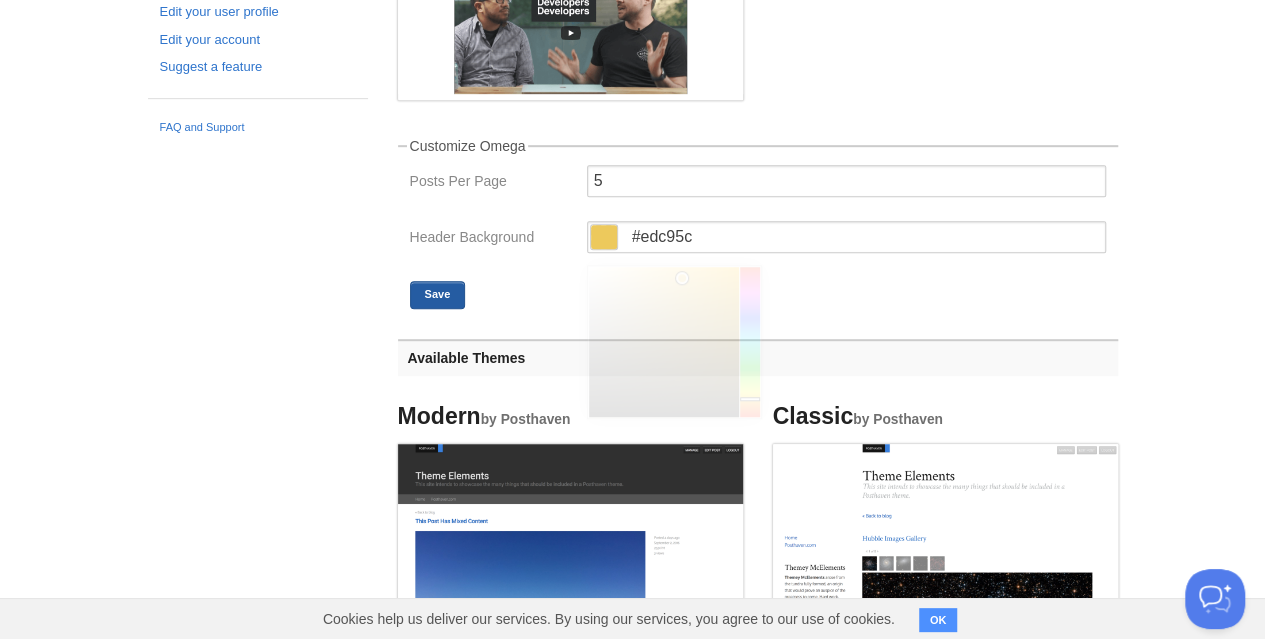 click on "Save" at bounding box center [438, 295] 